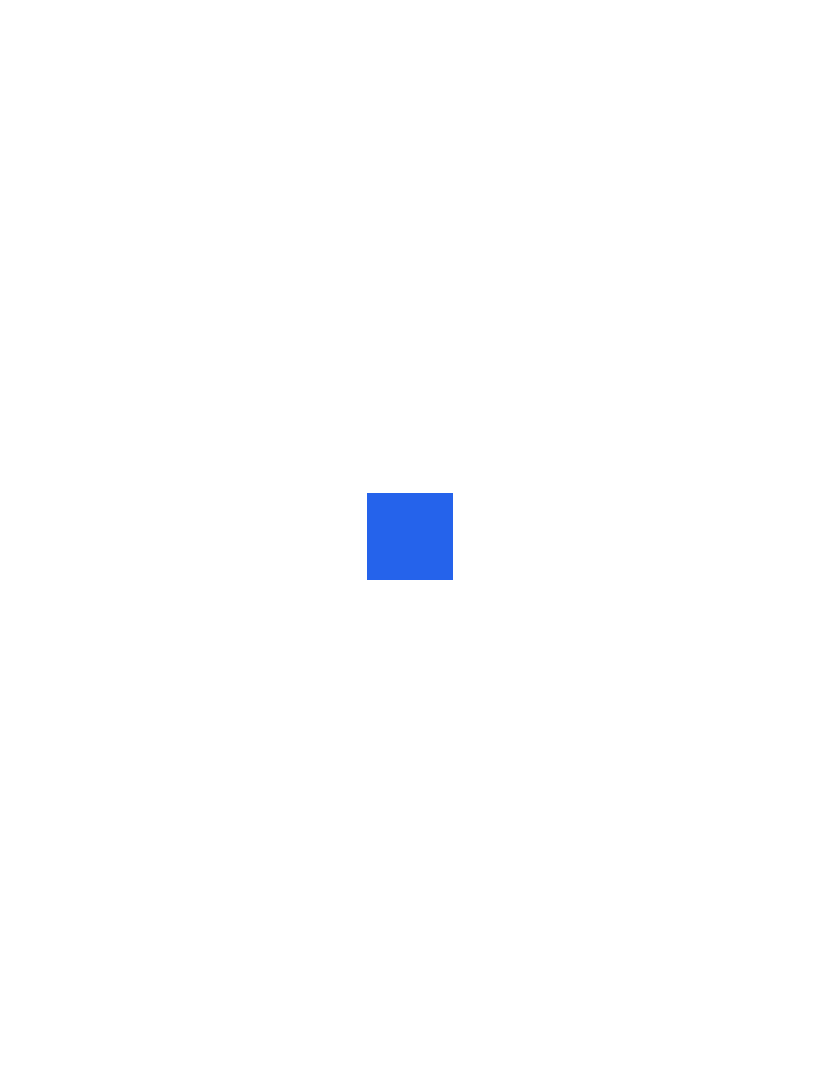 scroll, scrollTop: 0, scrollLeft: 0, axis: both 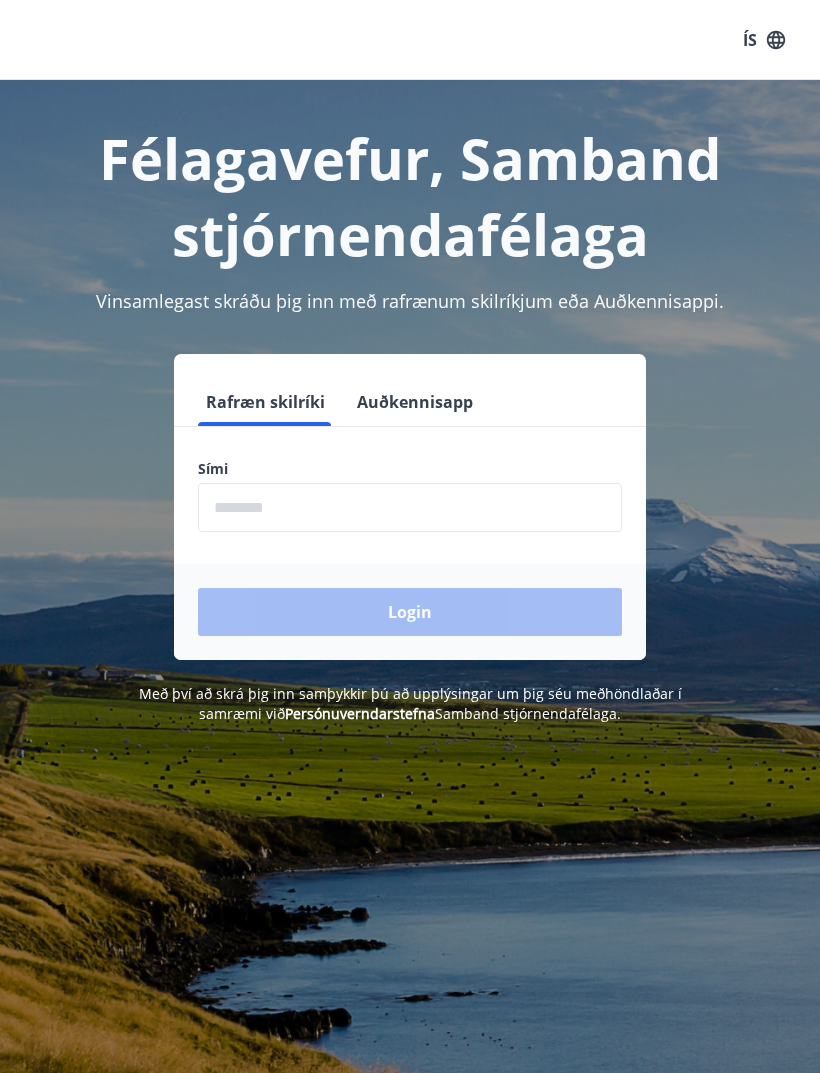 click at bounding box center (410, 507) 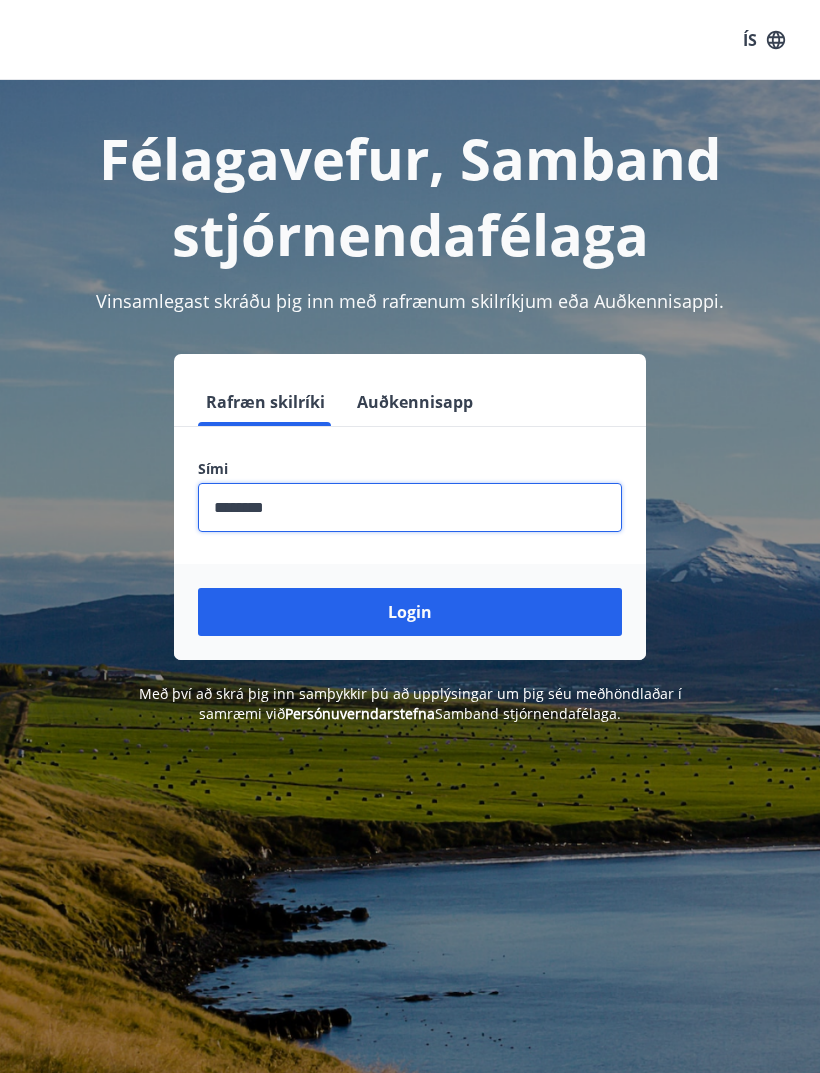 type on "********" 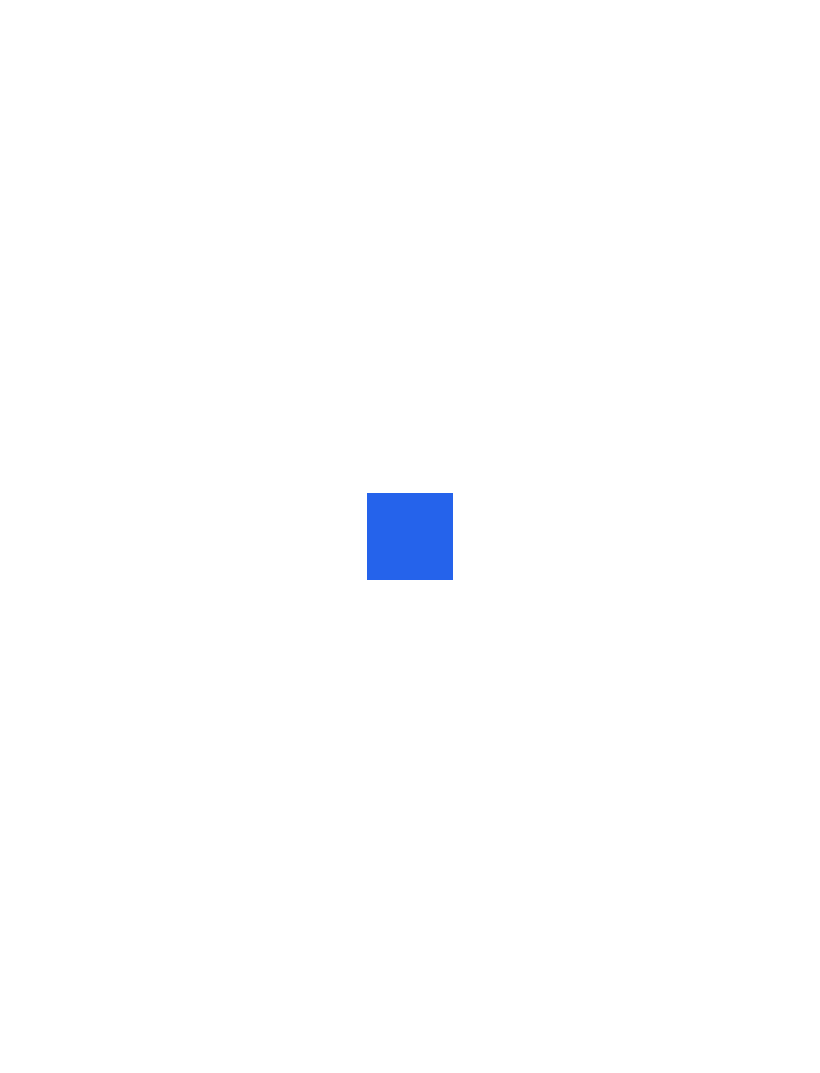 scroll, scrollTop: 0, scrollLeft: 0, axis: both 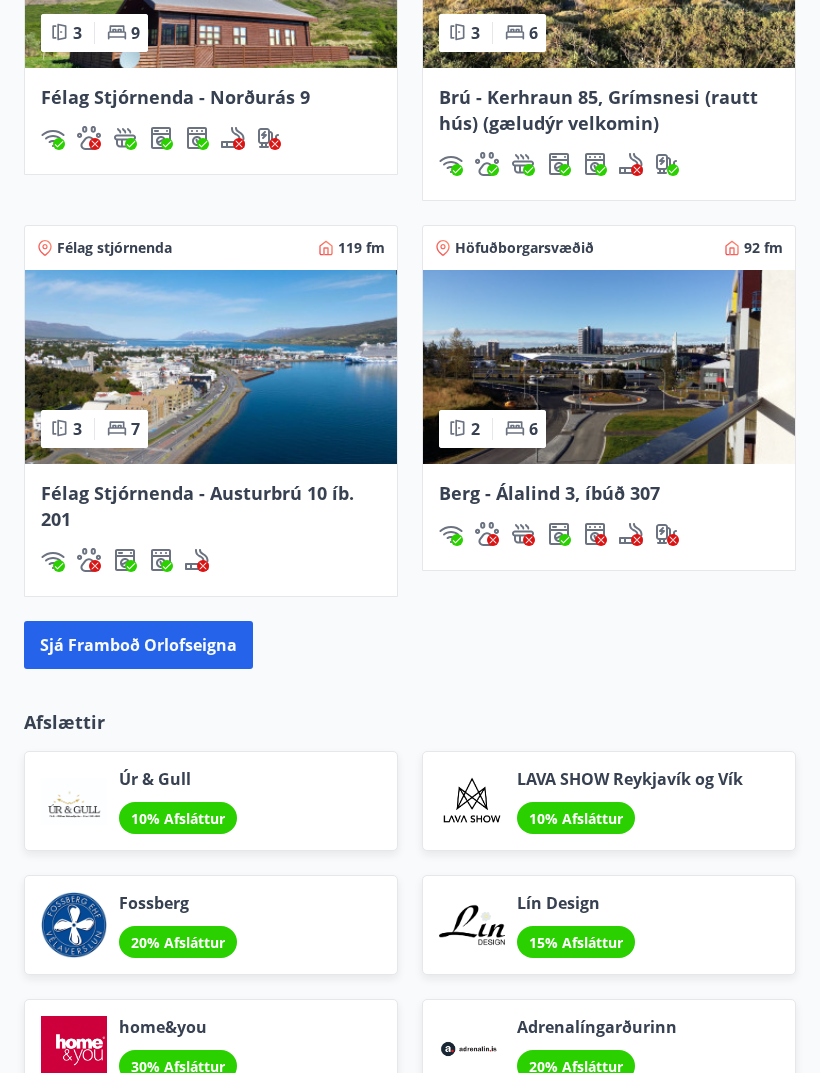 click on "Sjá framboð orlofseigna" at bounding box center (138, 645) 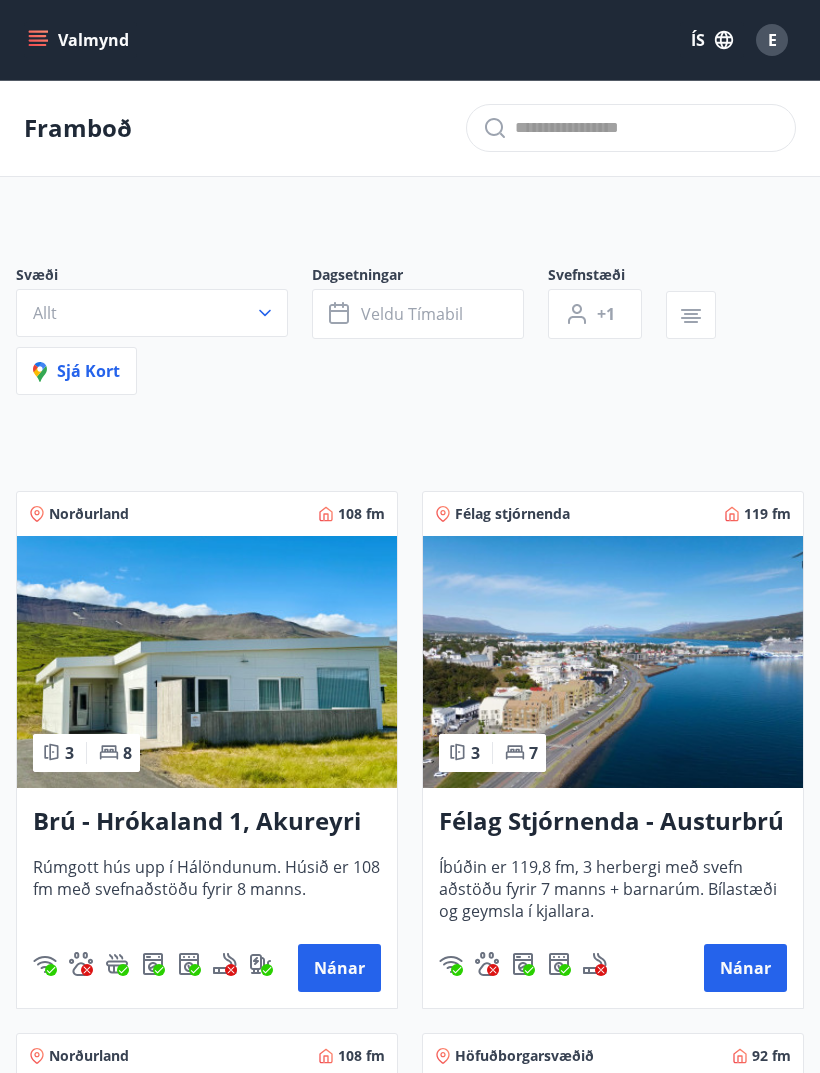 click on "Veldu tímabil" at bounding box center [412, 314] 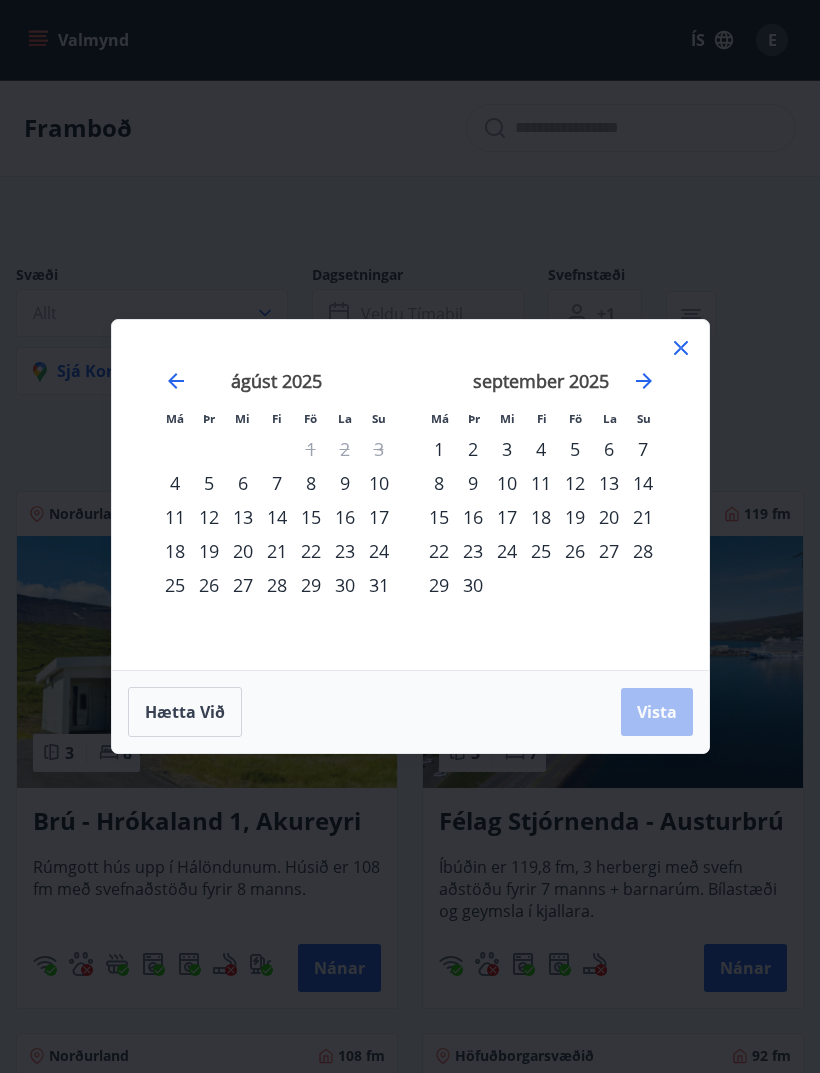 click on "27" at bounding box center (243, 585) 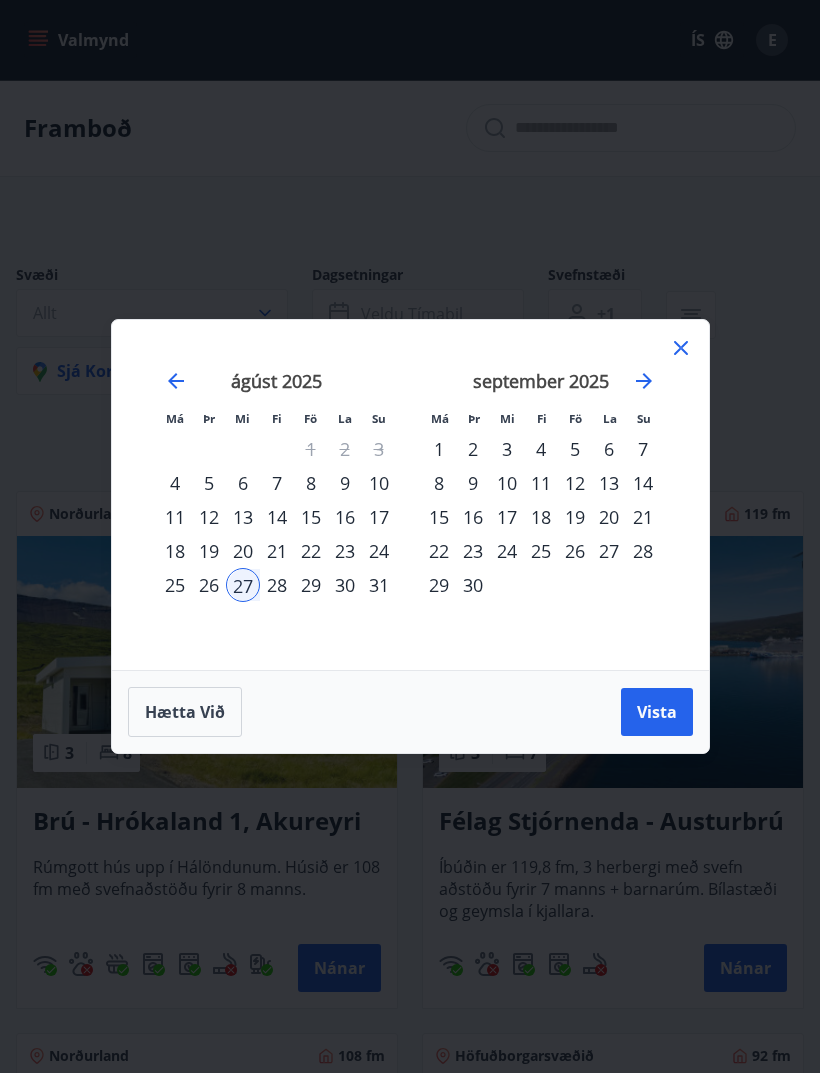 click on "2" at bounding box center (473, 449) 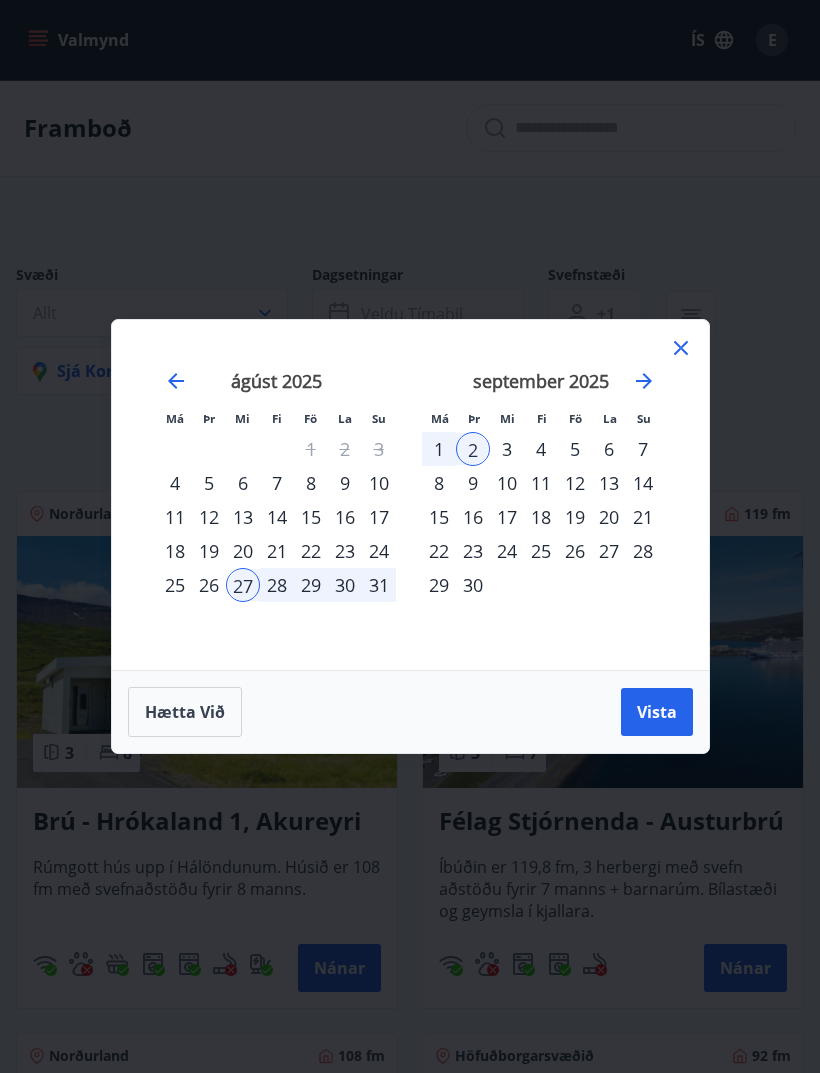 click on "Vista" at bounding box center (657, 712) 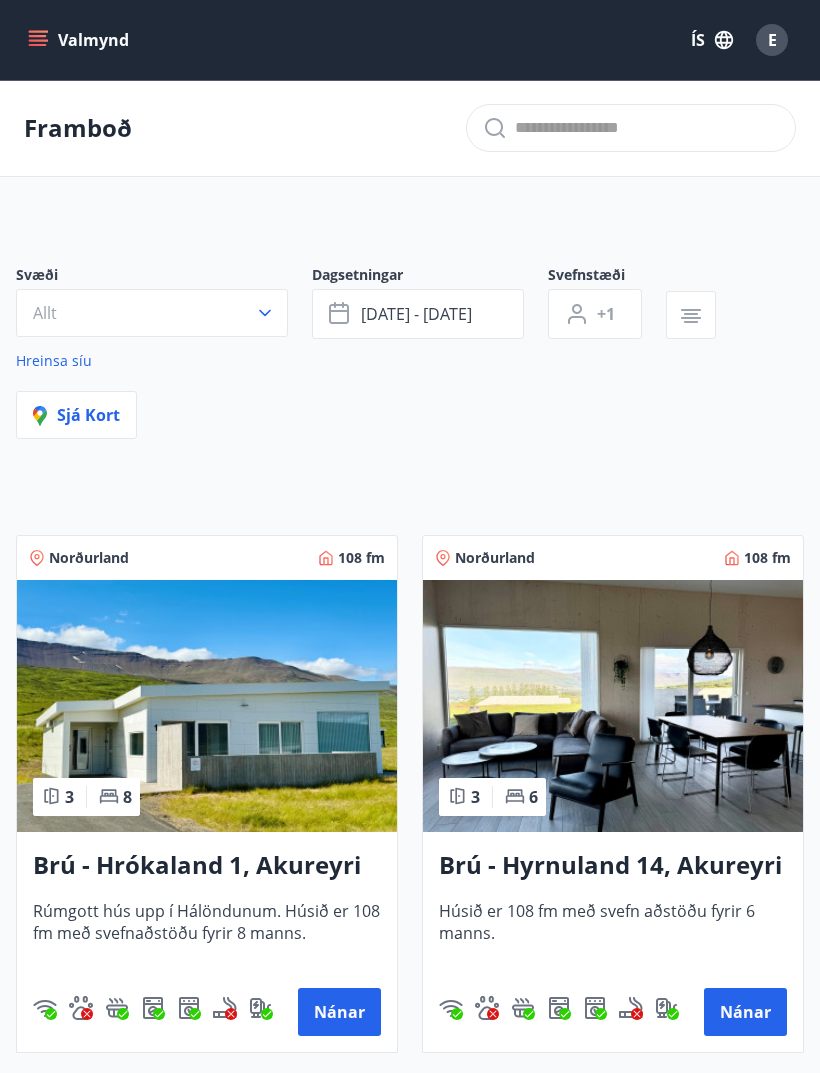 click 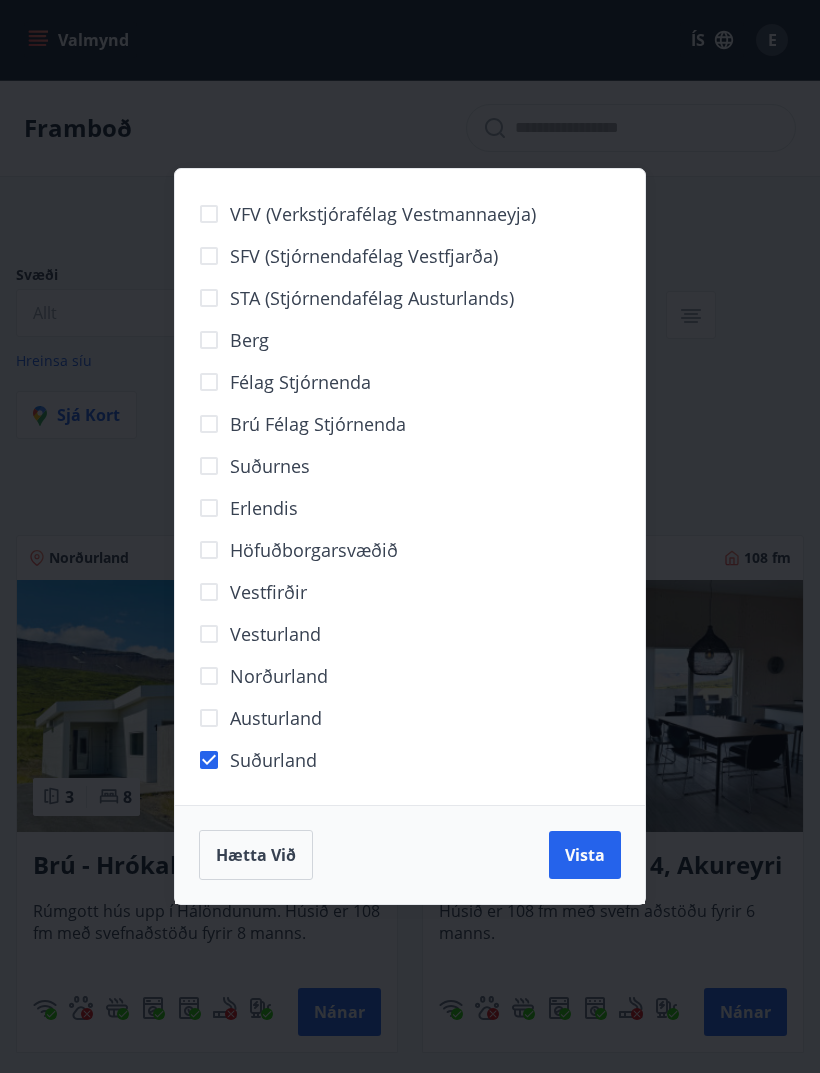 click on "Vista" at bounding box center (585, 855) 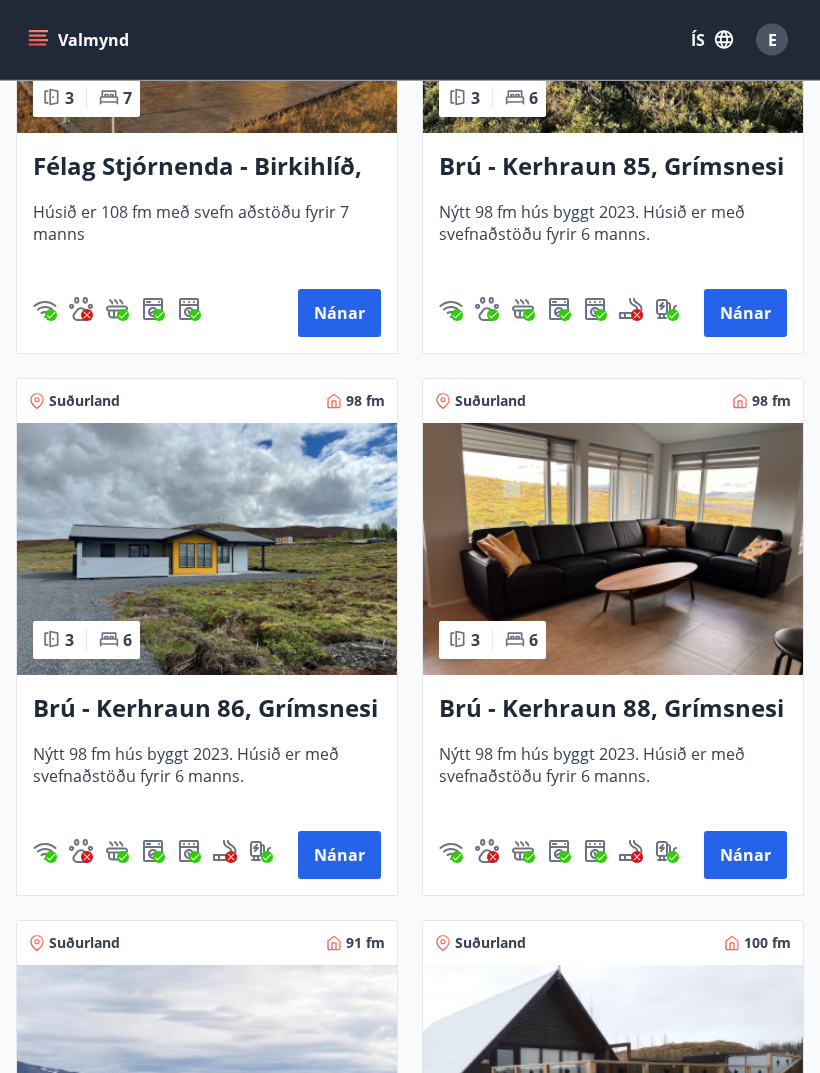 click at bounding box center [207, 550] 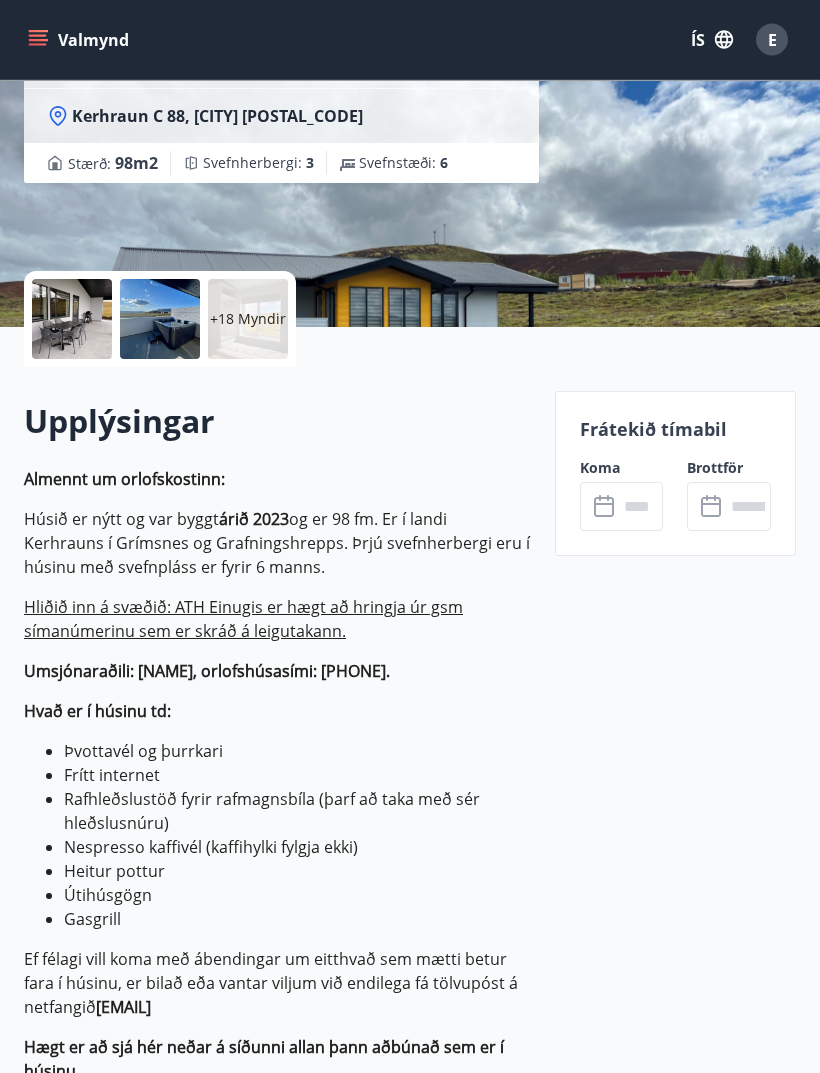 scroll, scrollTop: 0, scrollLeft: 0, axis: both 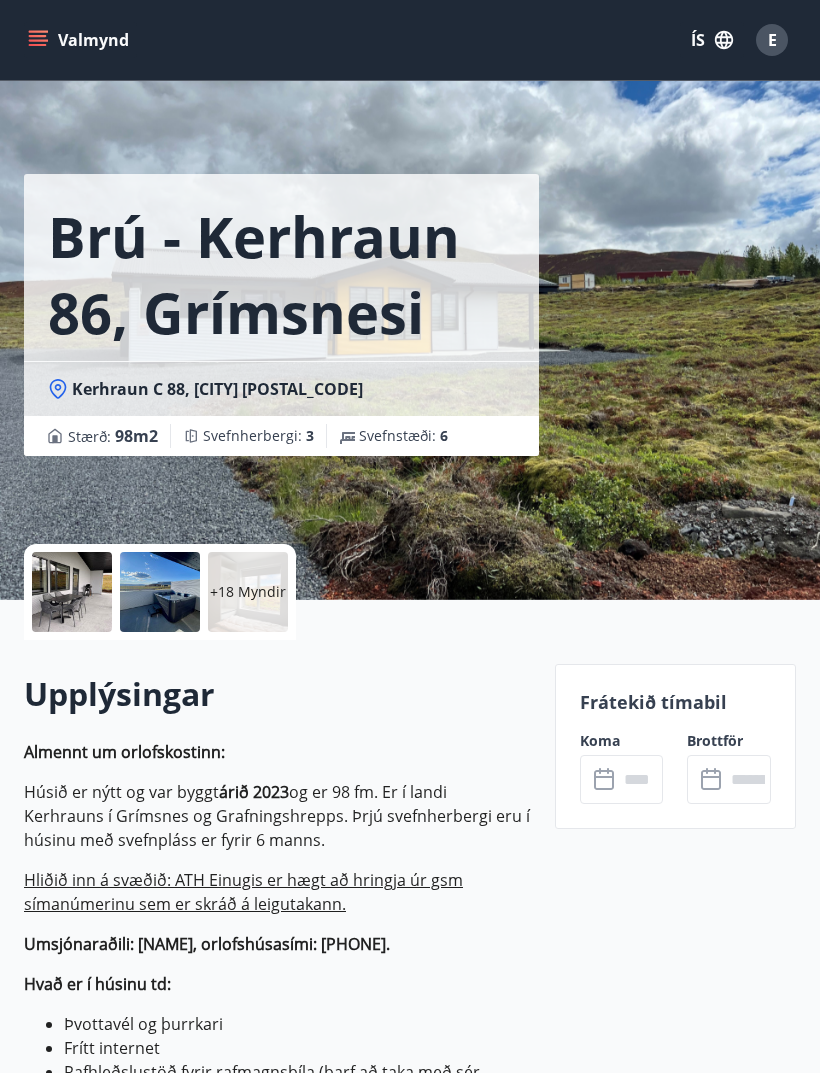 click on "Valmynd" at bounding box center [80, 40] 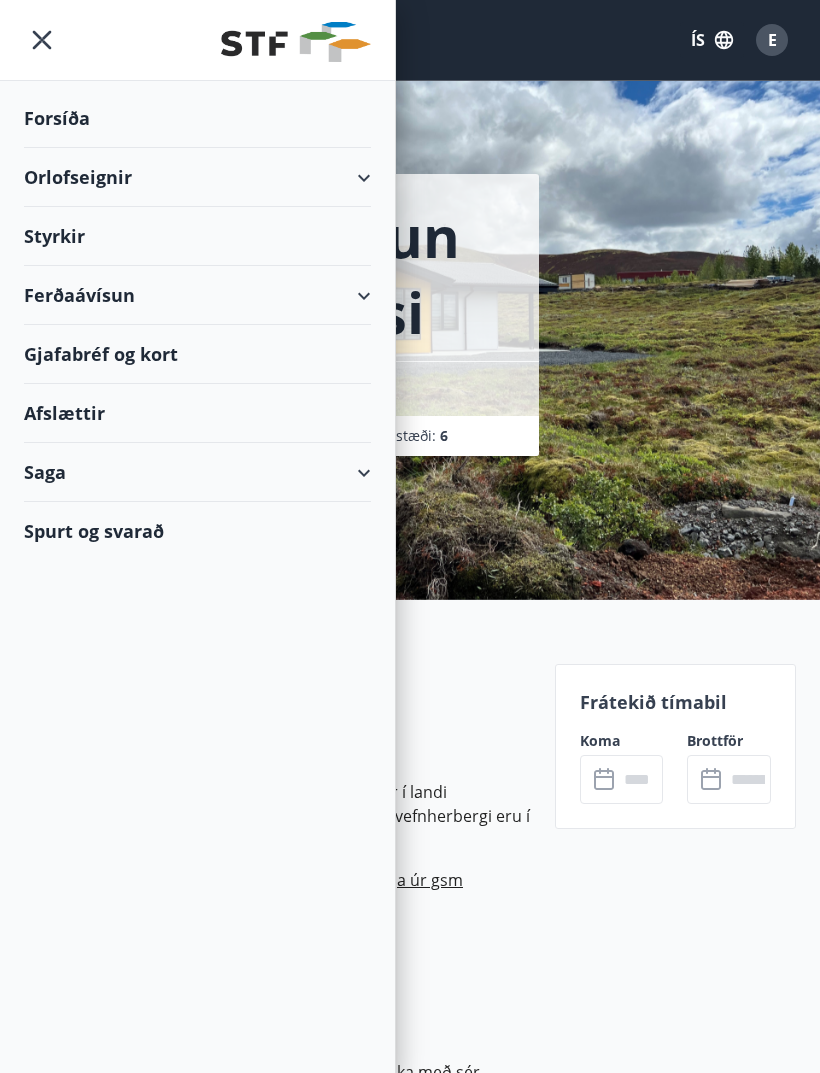 click on "Orlofseignir" at bounding box center [197, 177] 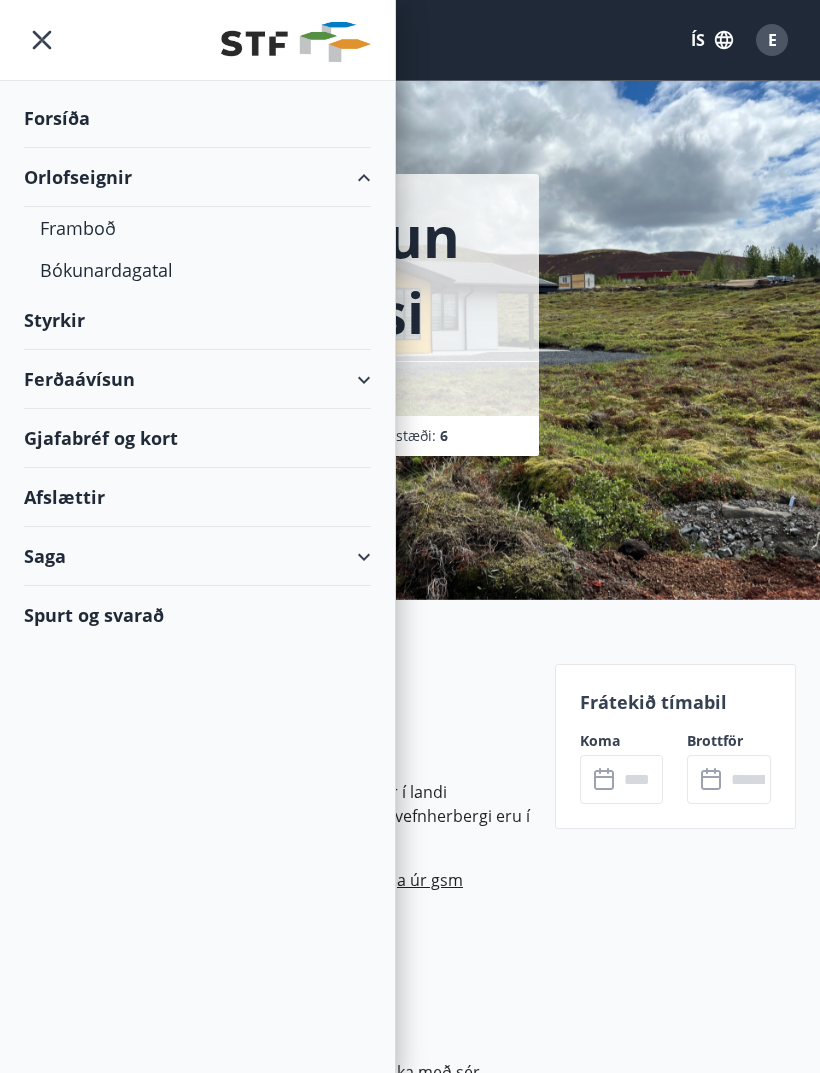 click on "Bókunardagatal" at bounding box center (197, 270) 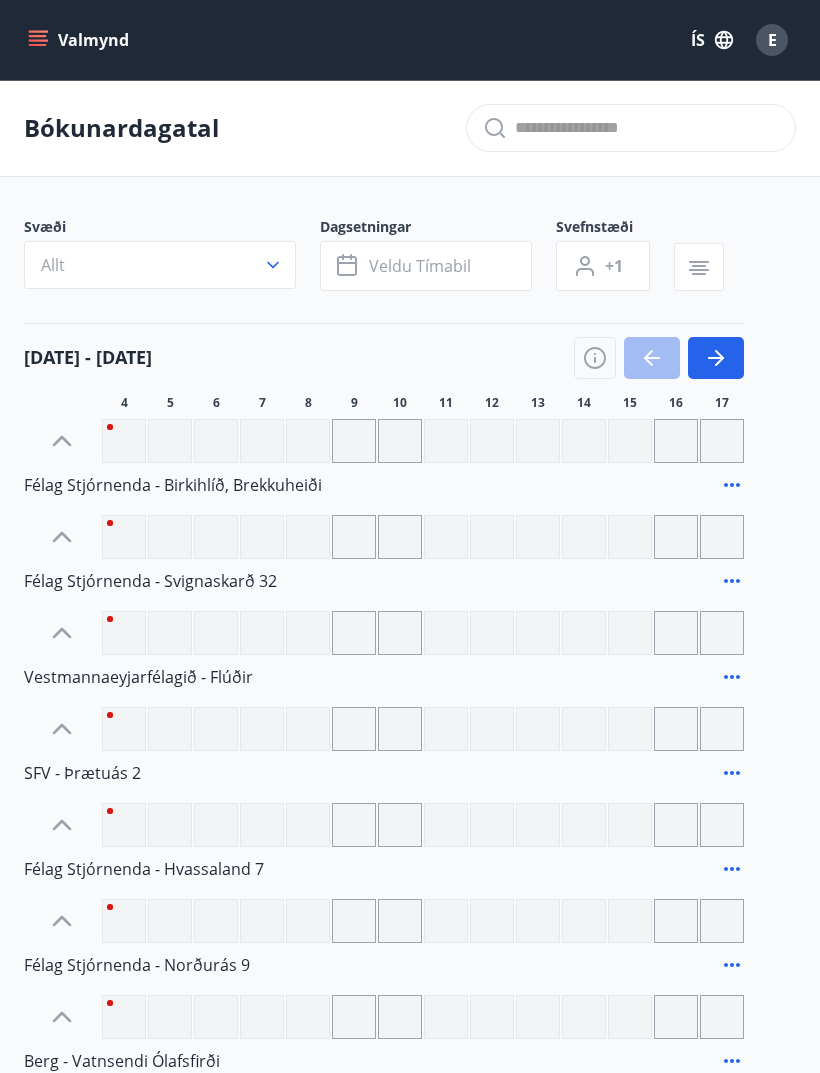 click 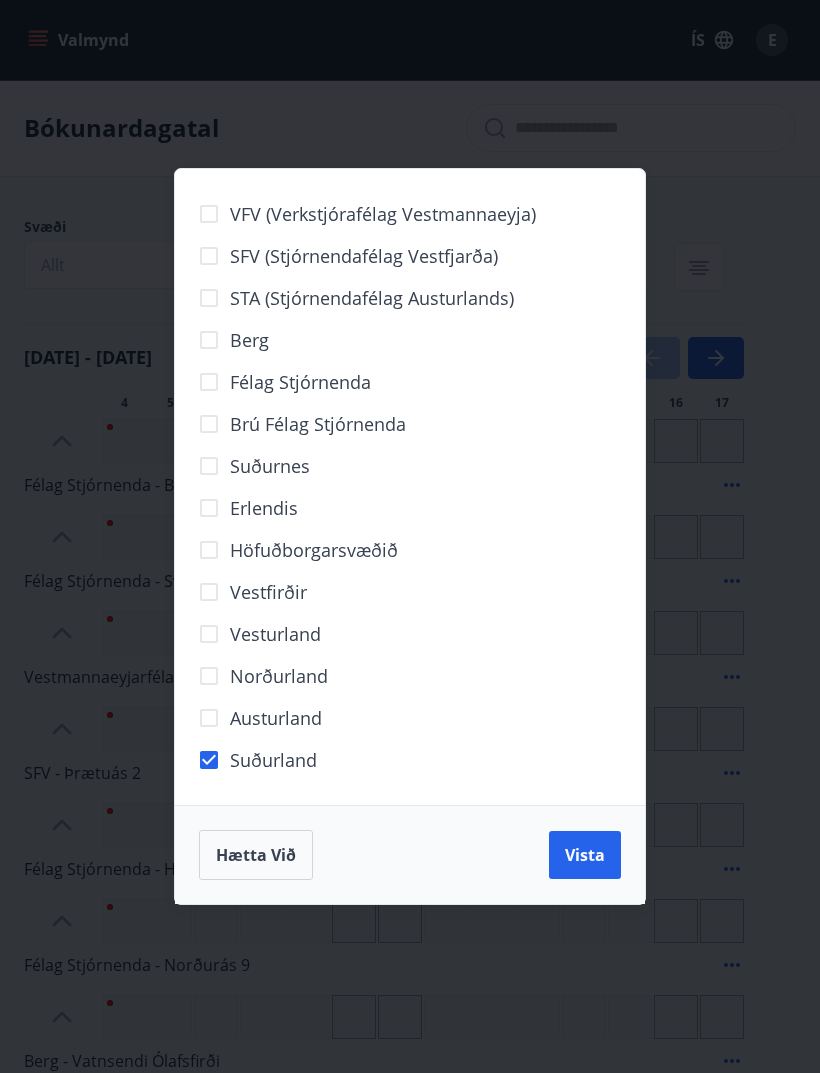 click on "Hætta við Vista" at bounding box center (410, 854) 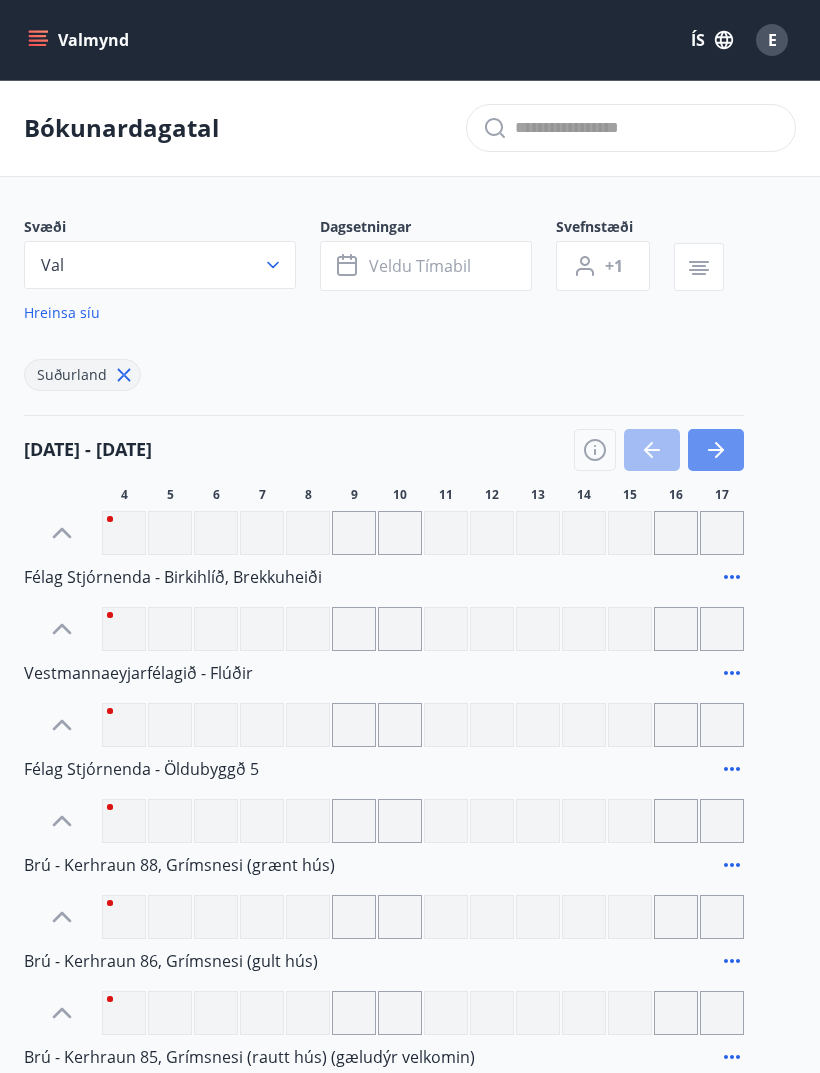 click at bounding box center [716, 450] 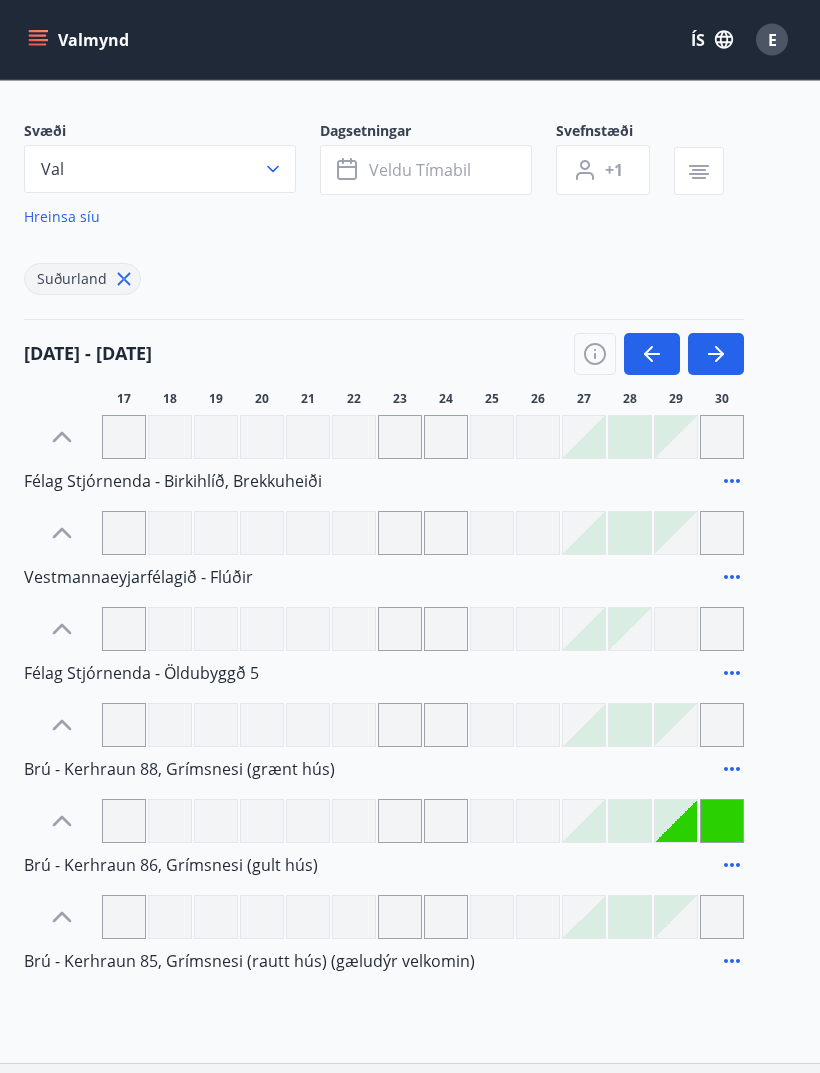 scroll, scrollTop: 97, scrollLeft: 0, axis: vertical 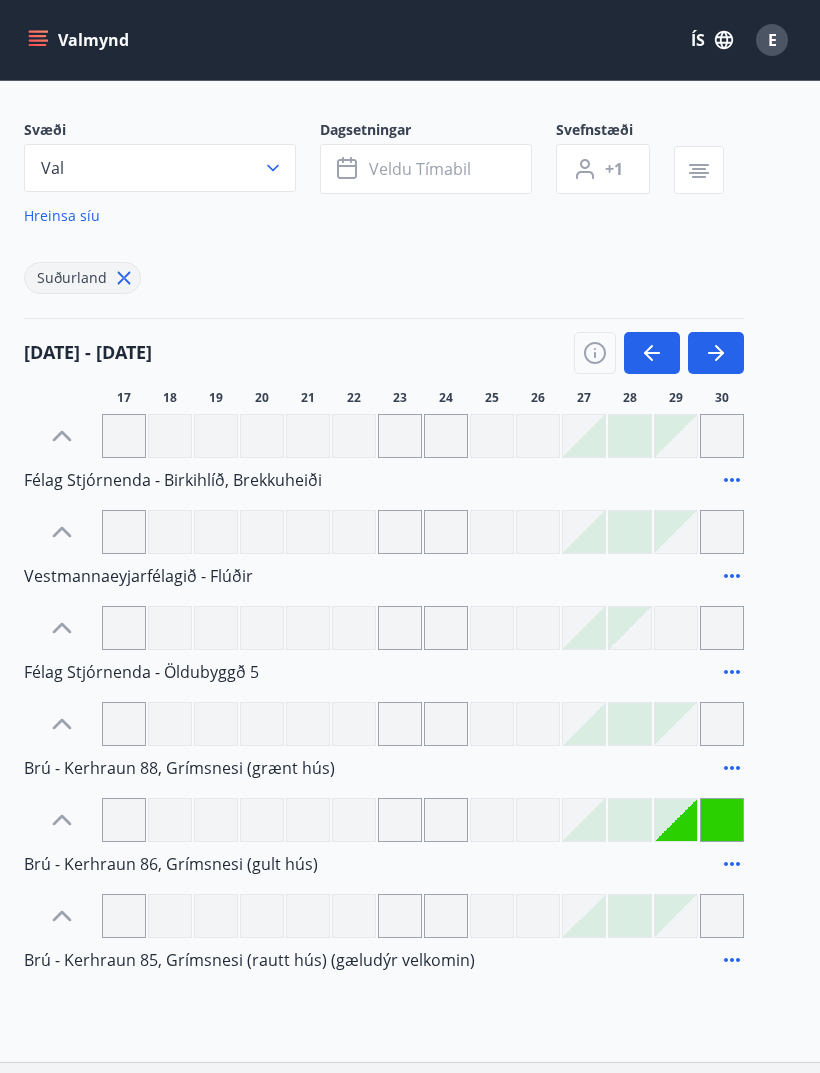 click at bounding box center (716, 353) 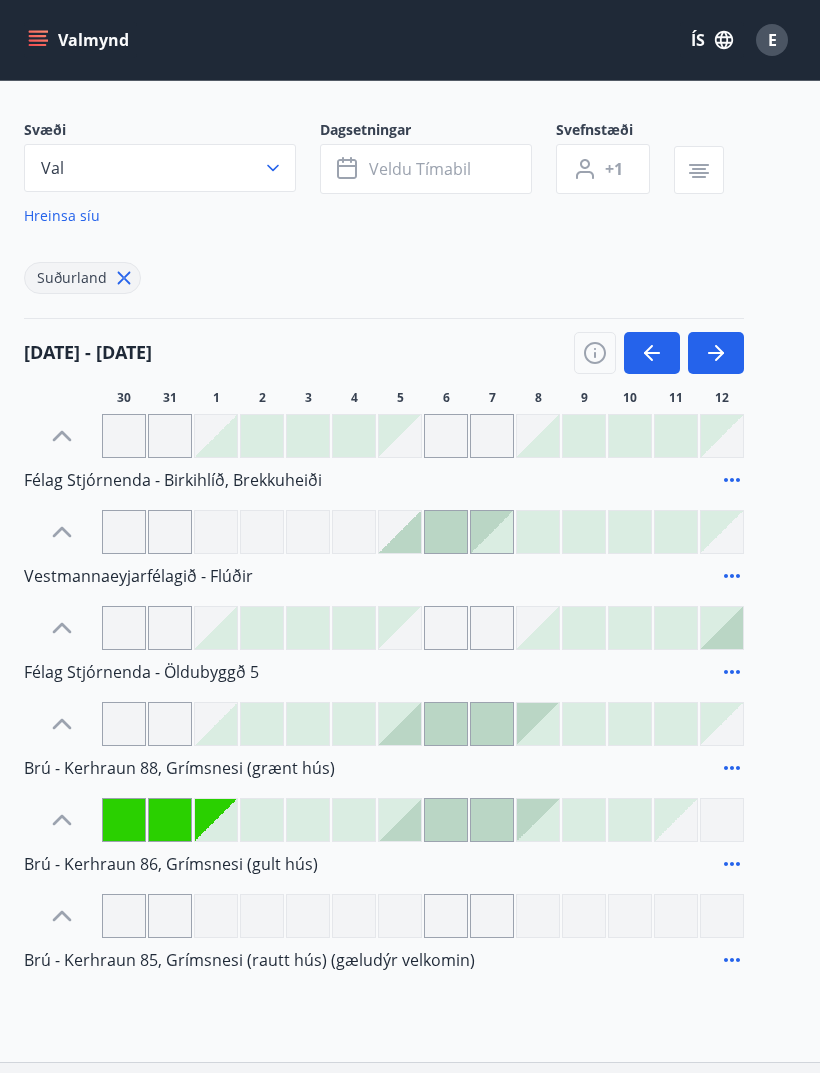 click at bounding box center (652, 353) 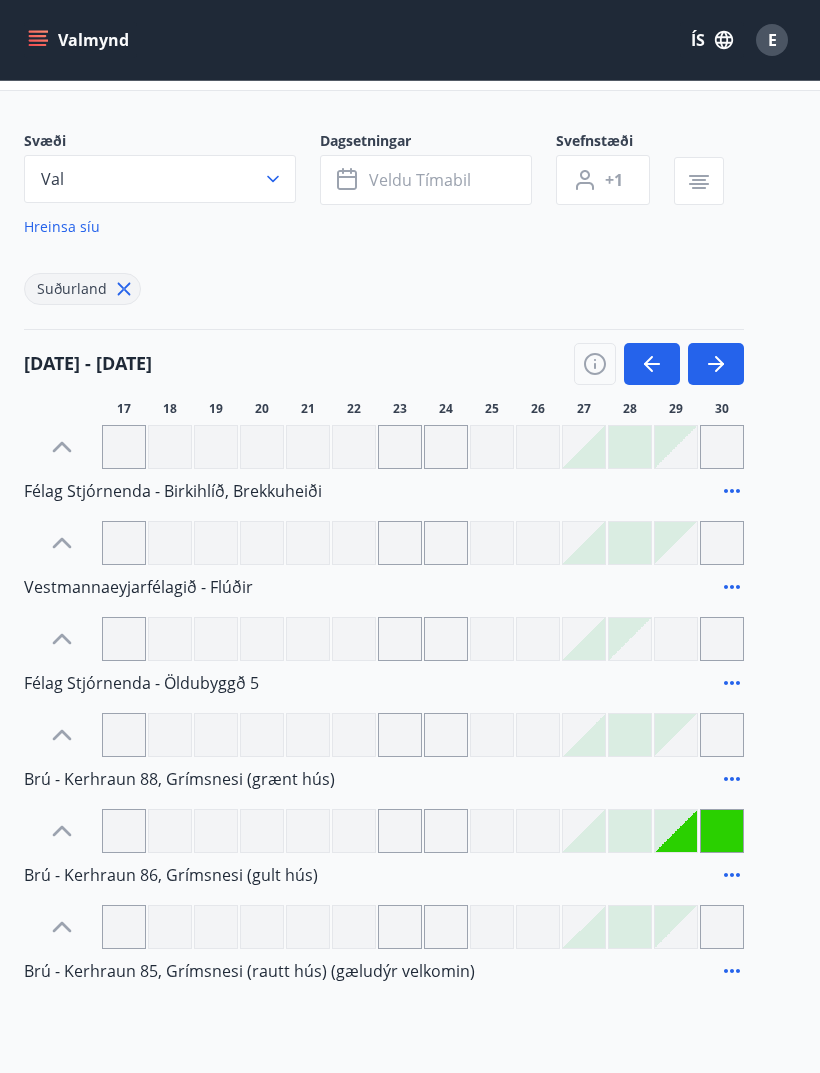 scroll, scrollTop: 80, scrollLeft: 0, axis: vertical 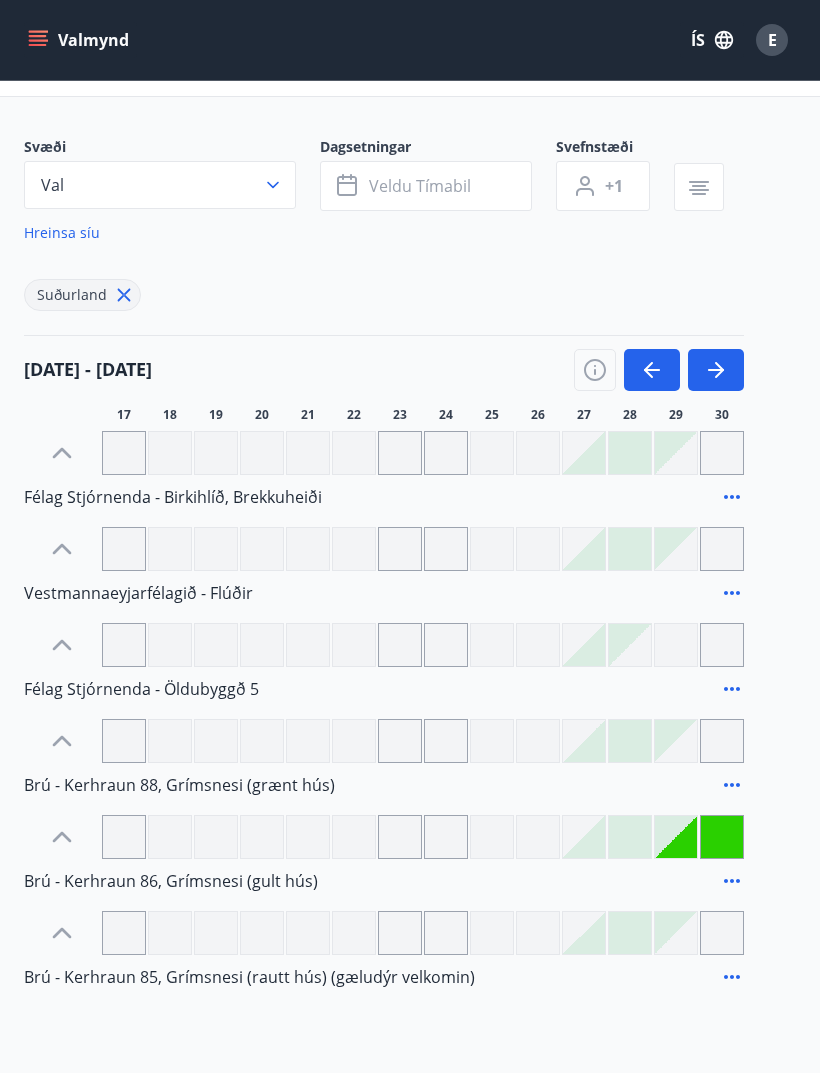 click at bounding box center (716, 370) 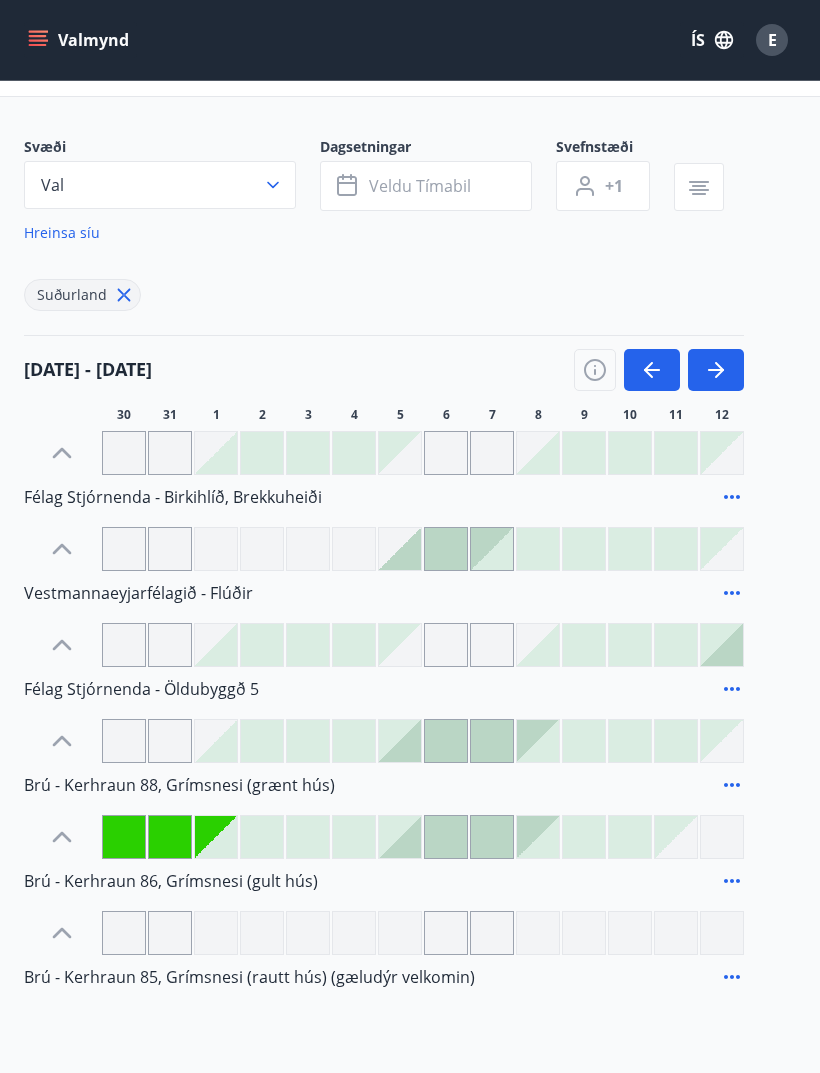 click at bounding box center [216, 837] 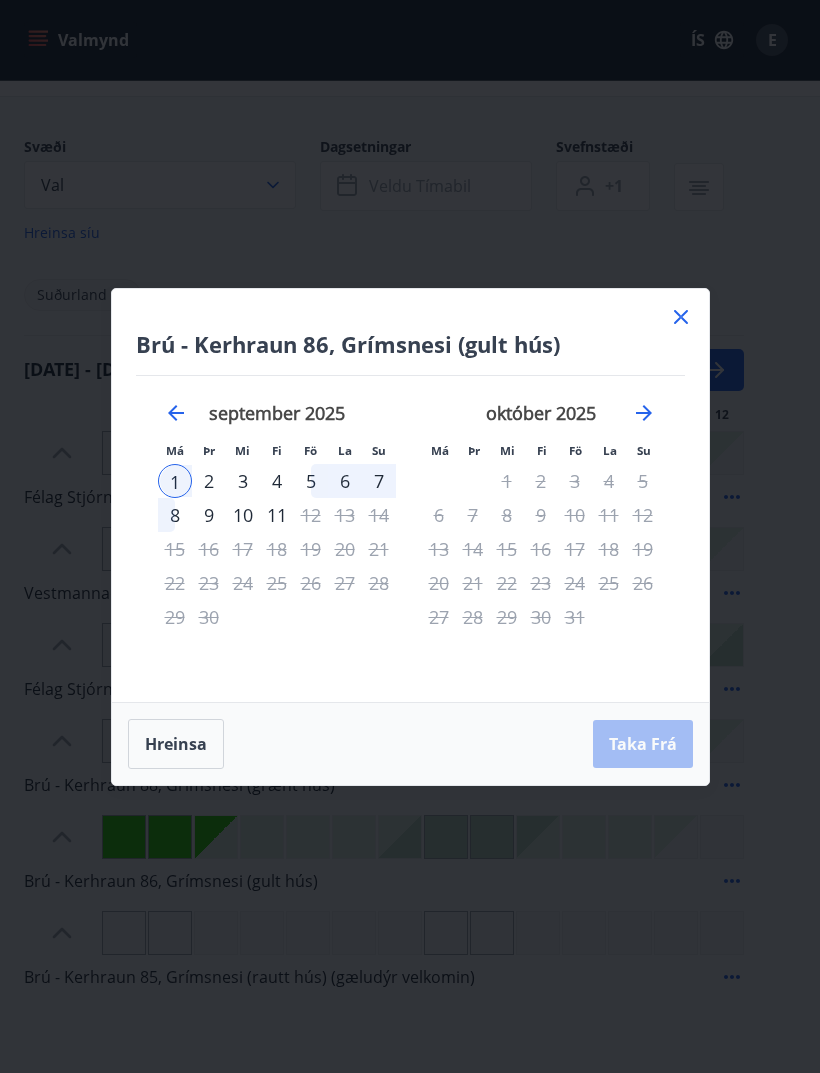 click on "2" at bounding box center [209, 481] 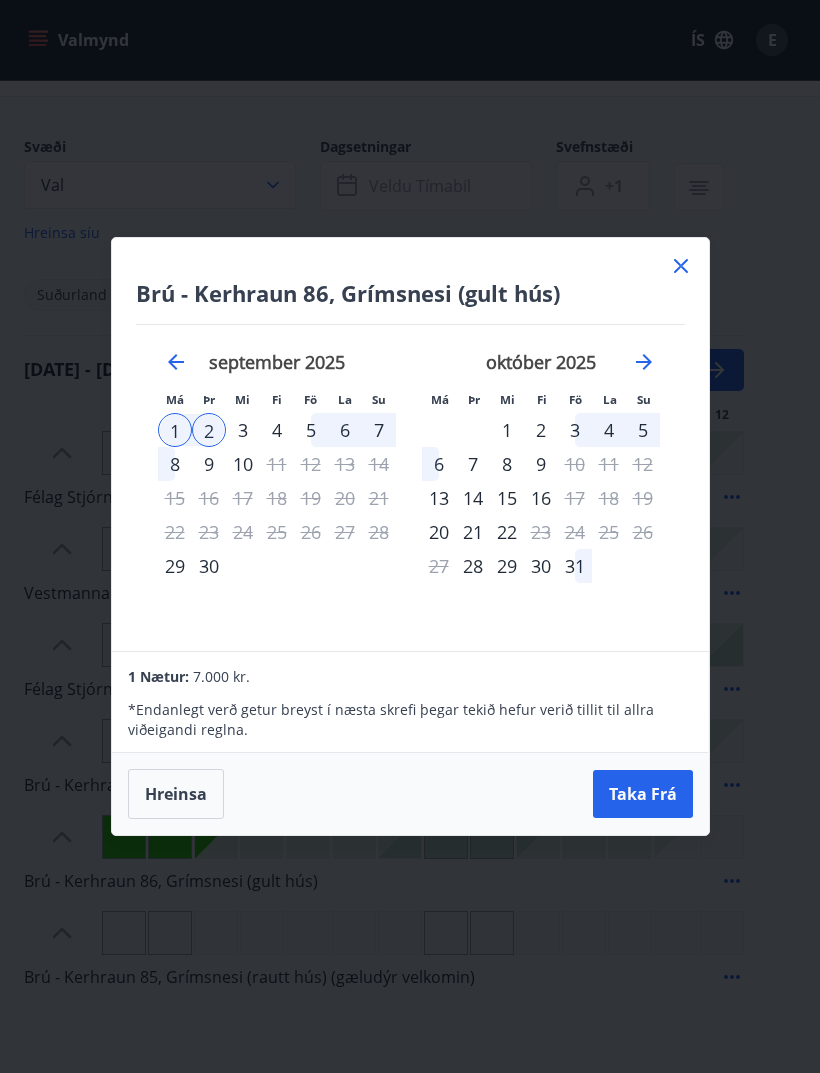 click on "3" at bounding box center (243, 430) 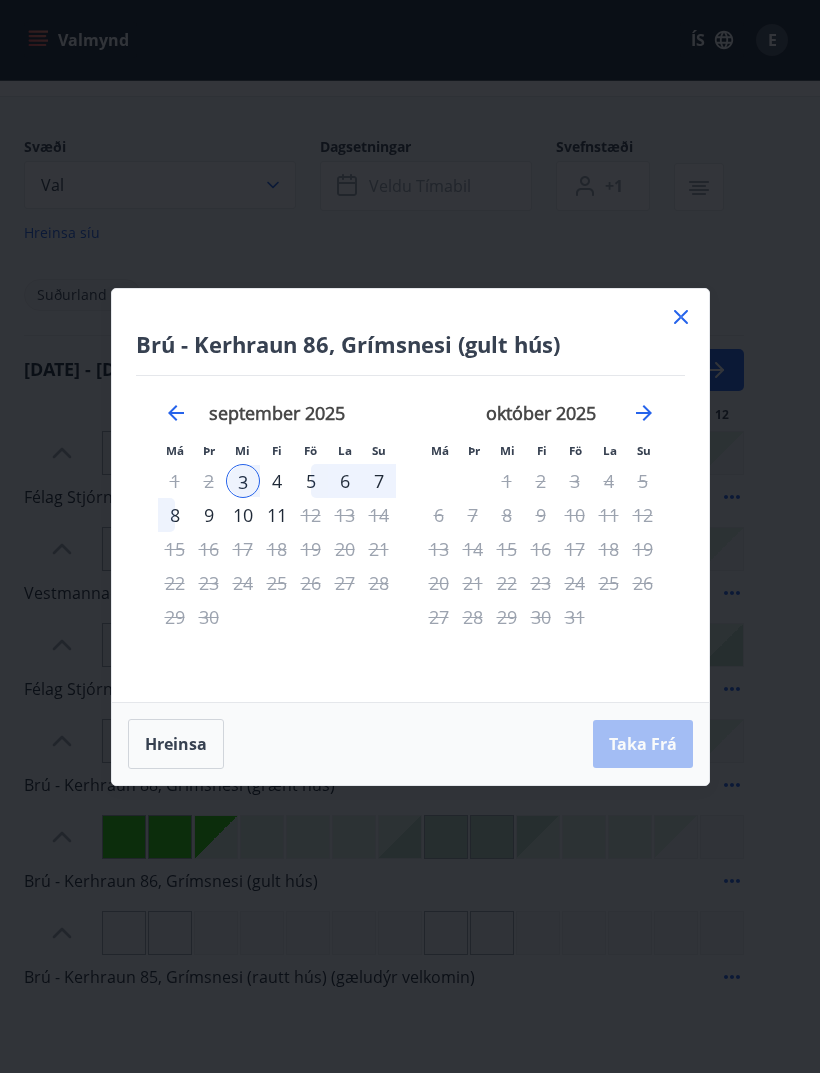 click on "2" at bounding box center (209, 481) 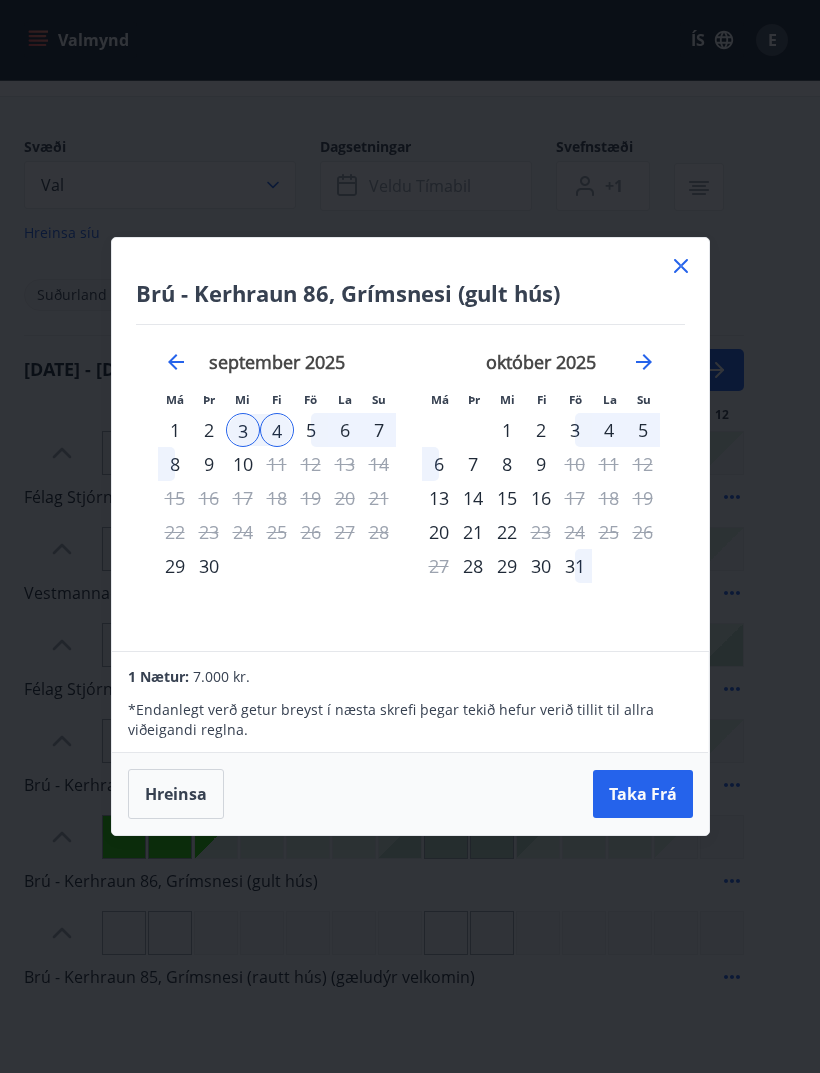 click on "2" at bounding box center [209, 430] 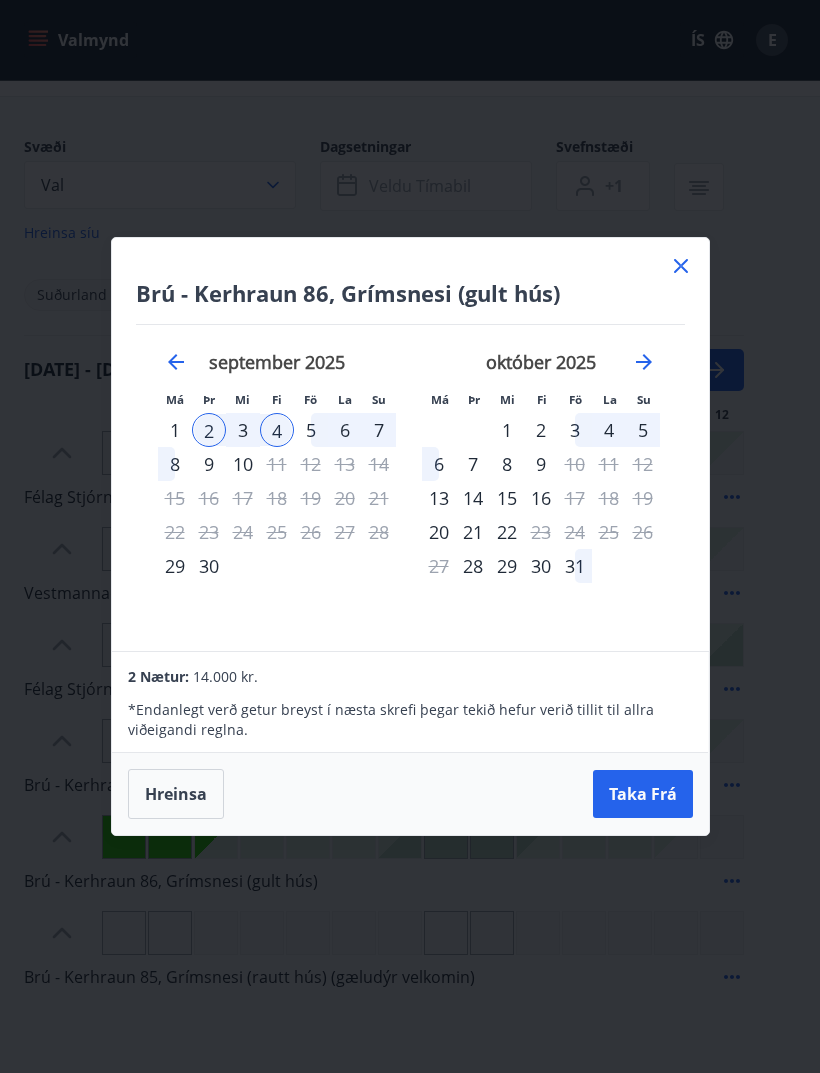 click on "4" at bounding box center [277, 430] 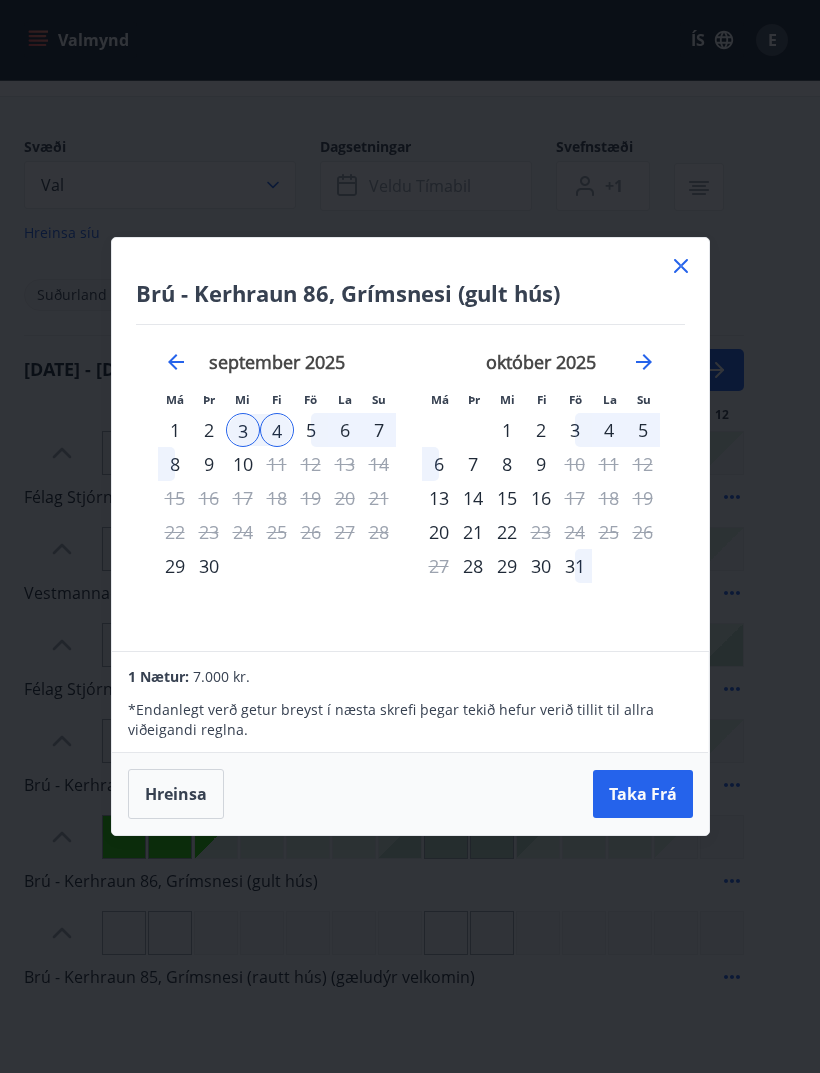 click on "2" at bounding box center [209, 430] 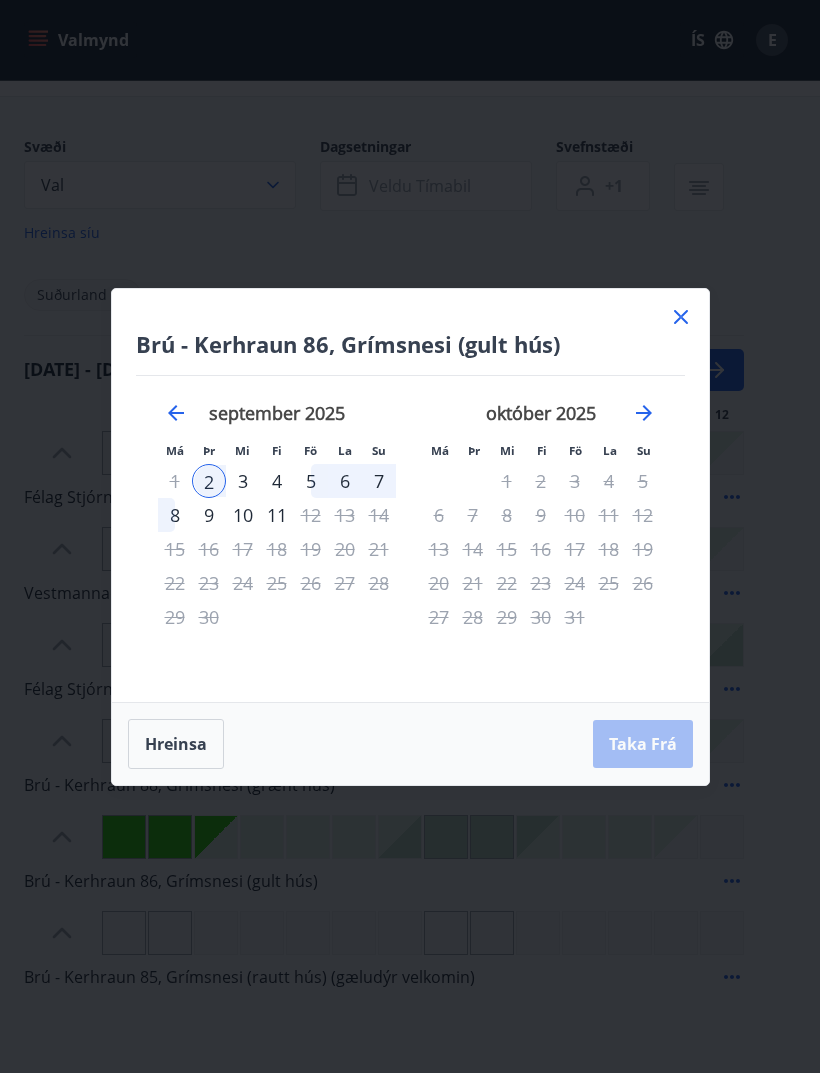 click on "3" at bounding box center (243, 481) 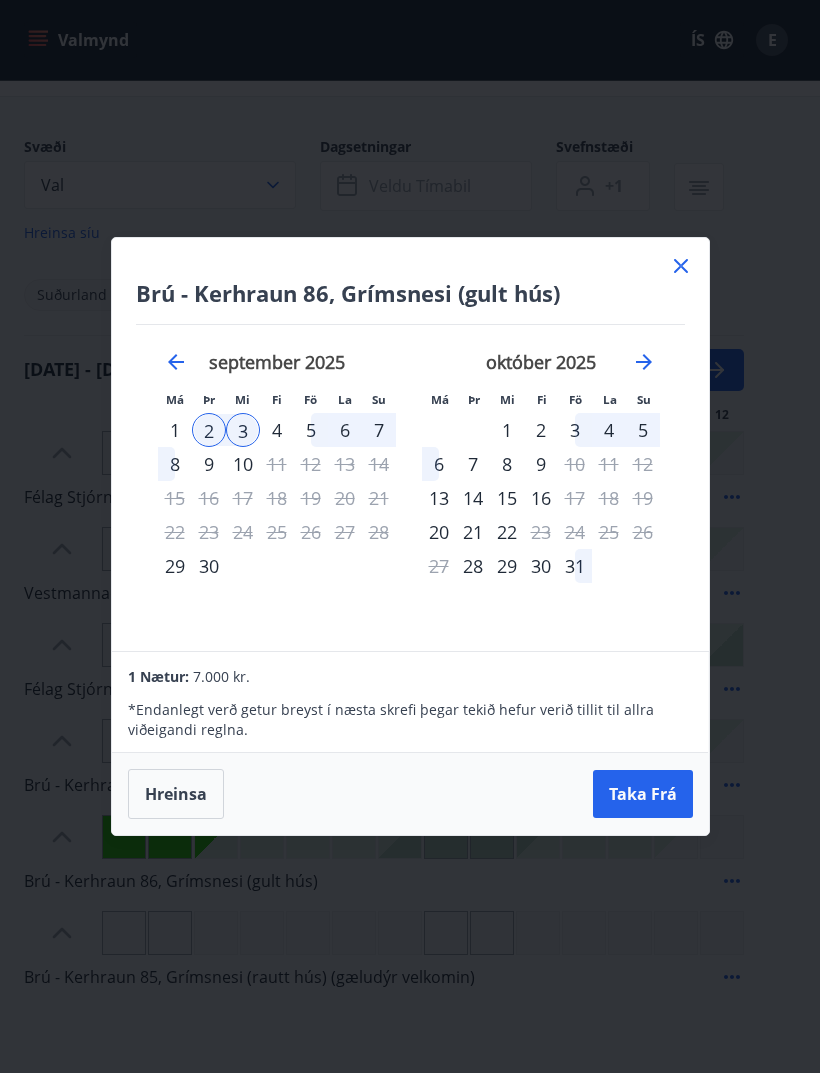 click on "1" at bounding box center (175, 430) 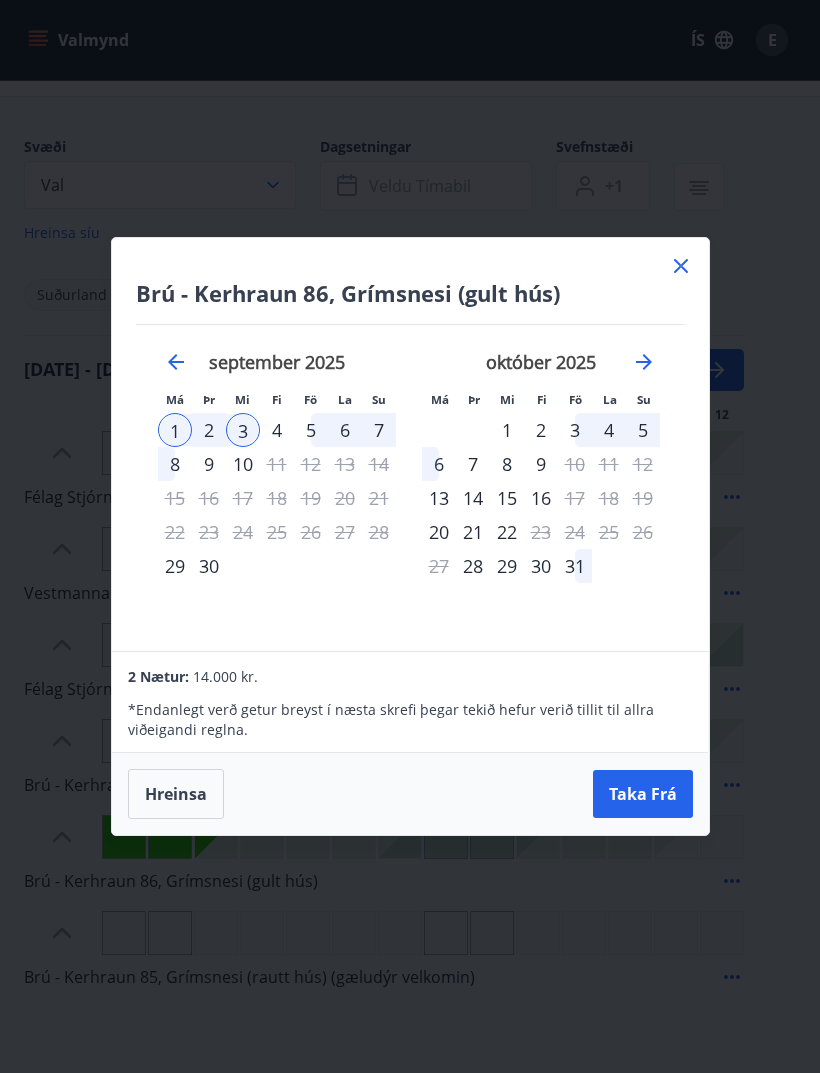 click 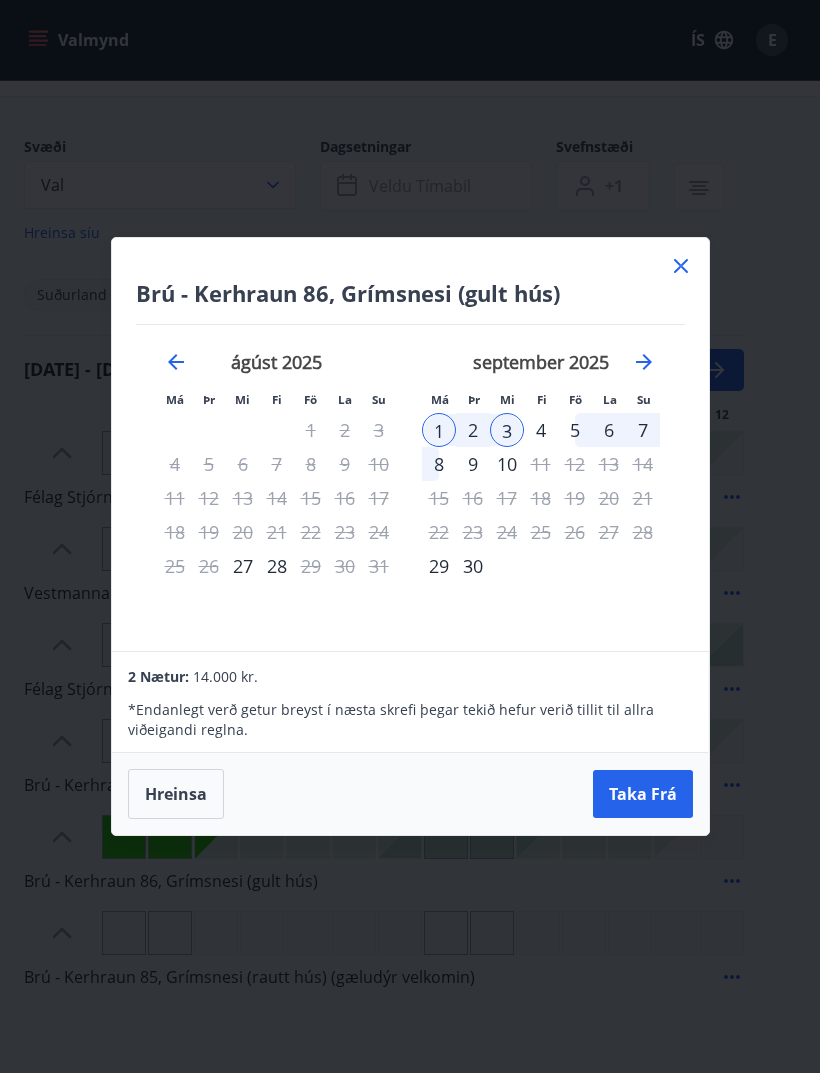 click on "27" at bounding box center [243, 566] 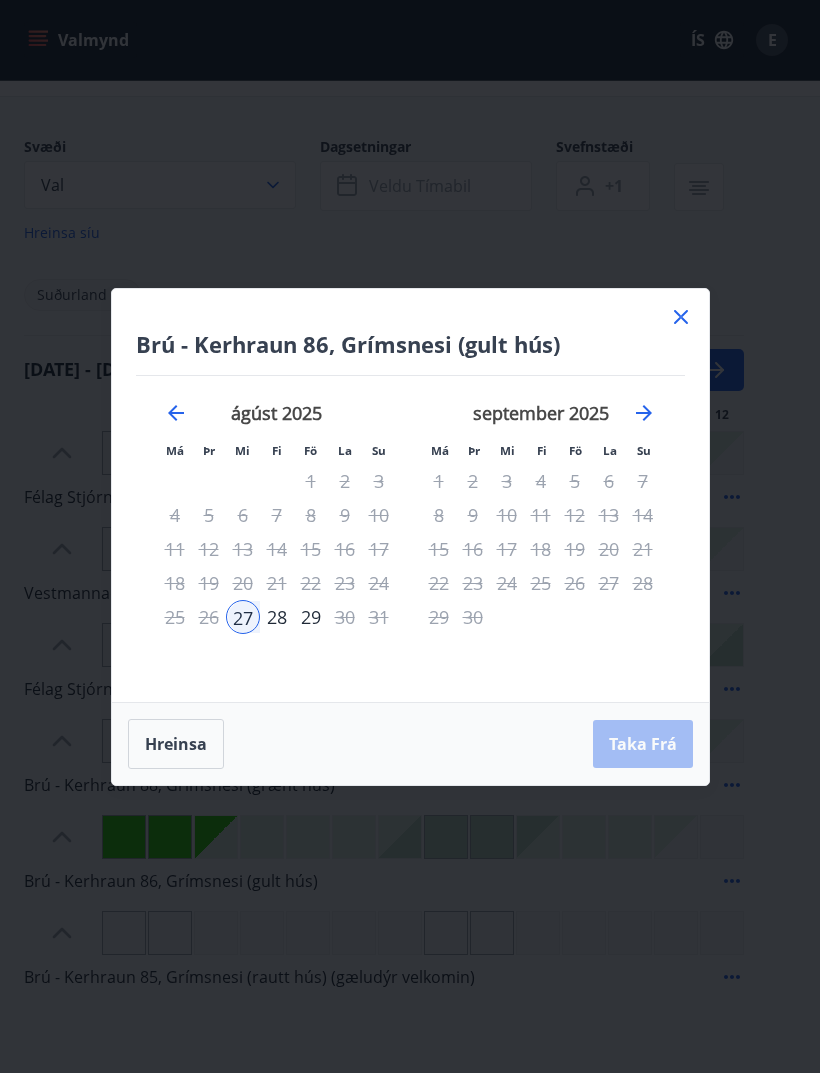 click on "28" at bounding box center [277, 617] 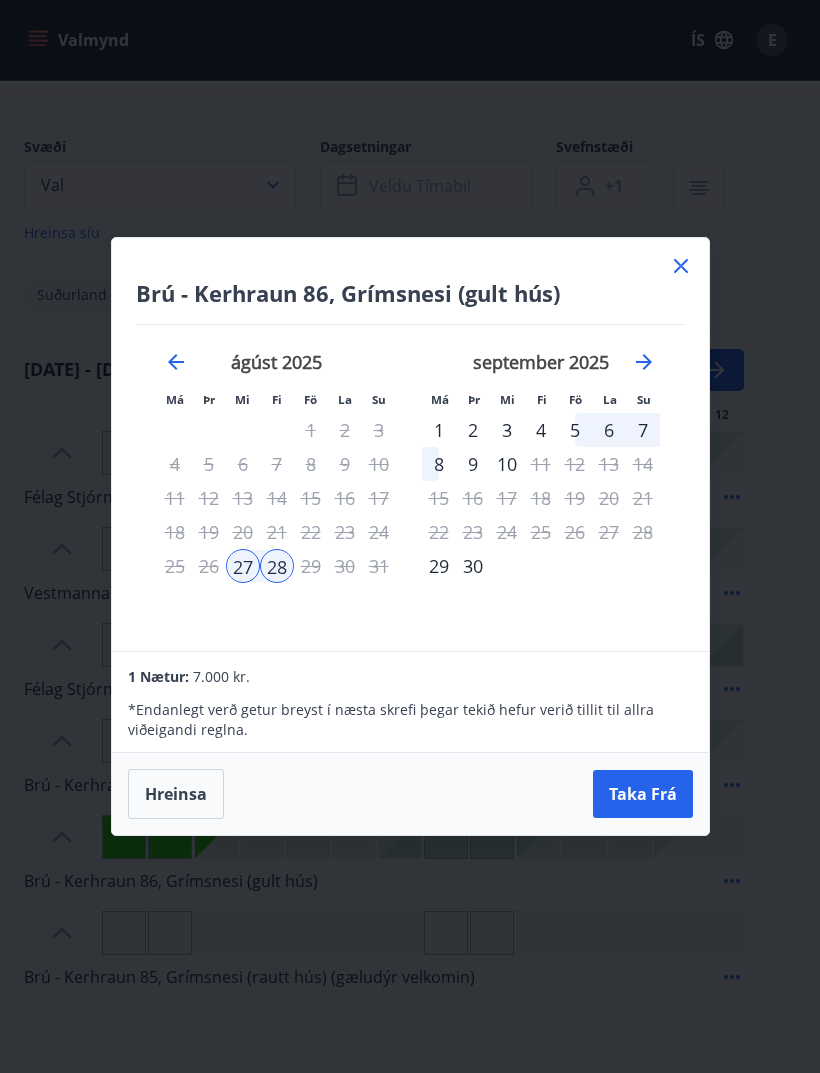 click on "Taka Frá" at bounding box center (643, 794) 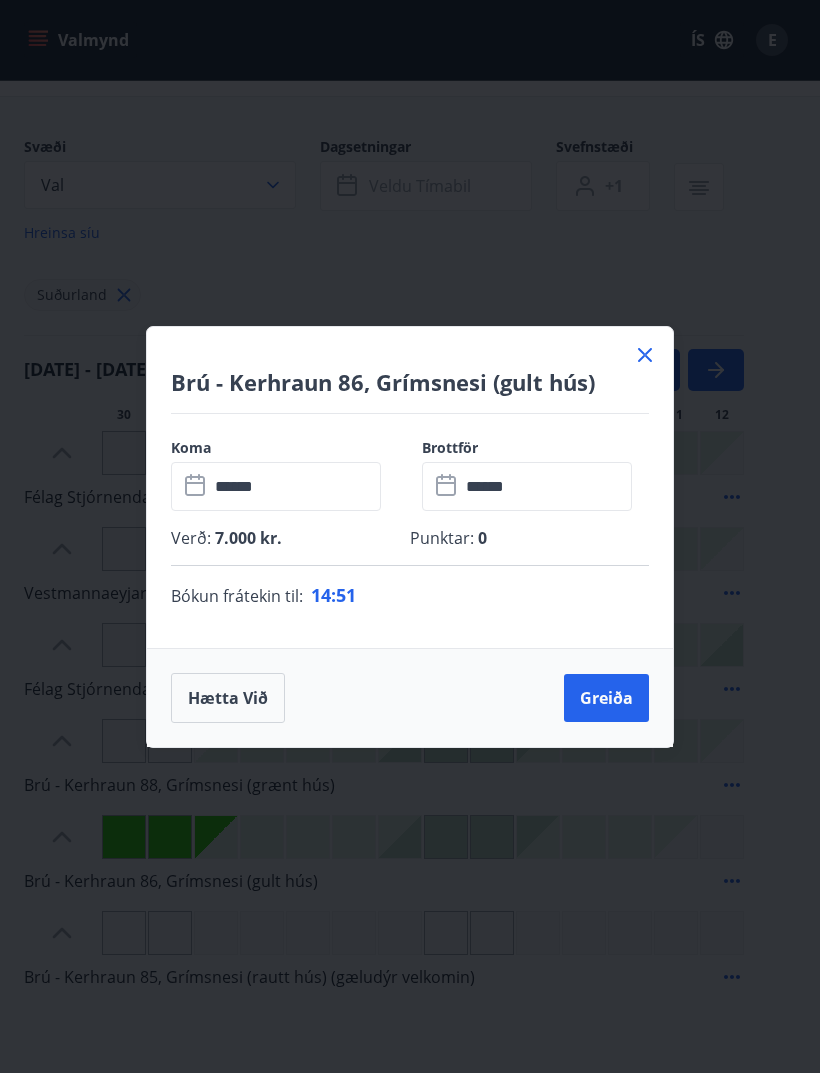 click 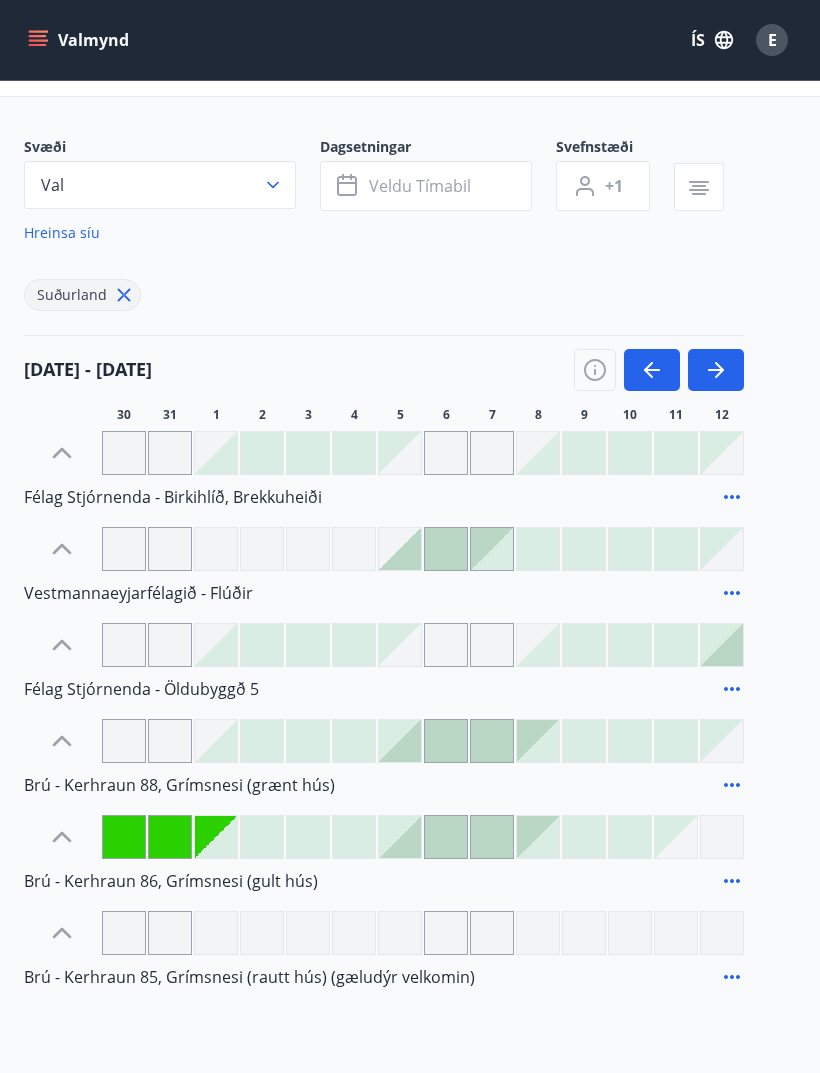 click at bounding box center (308, 837) 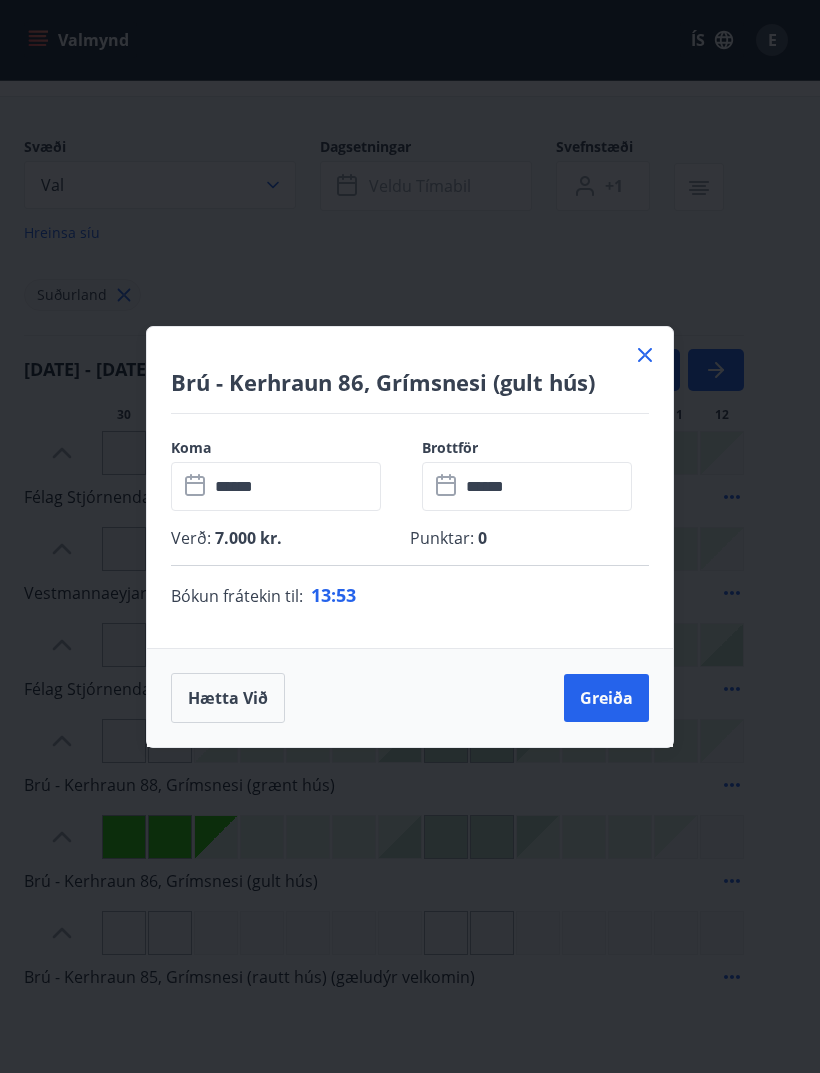 click on "******" at bounding box center (546, 486) 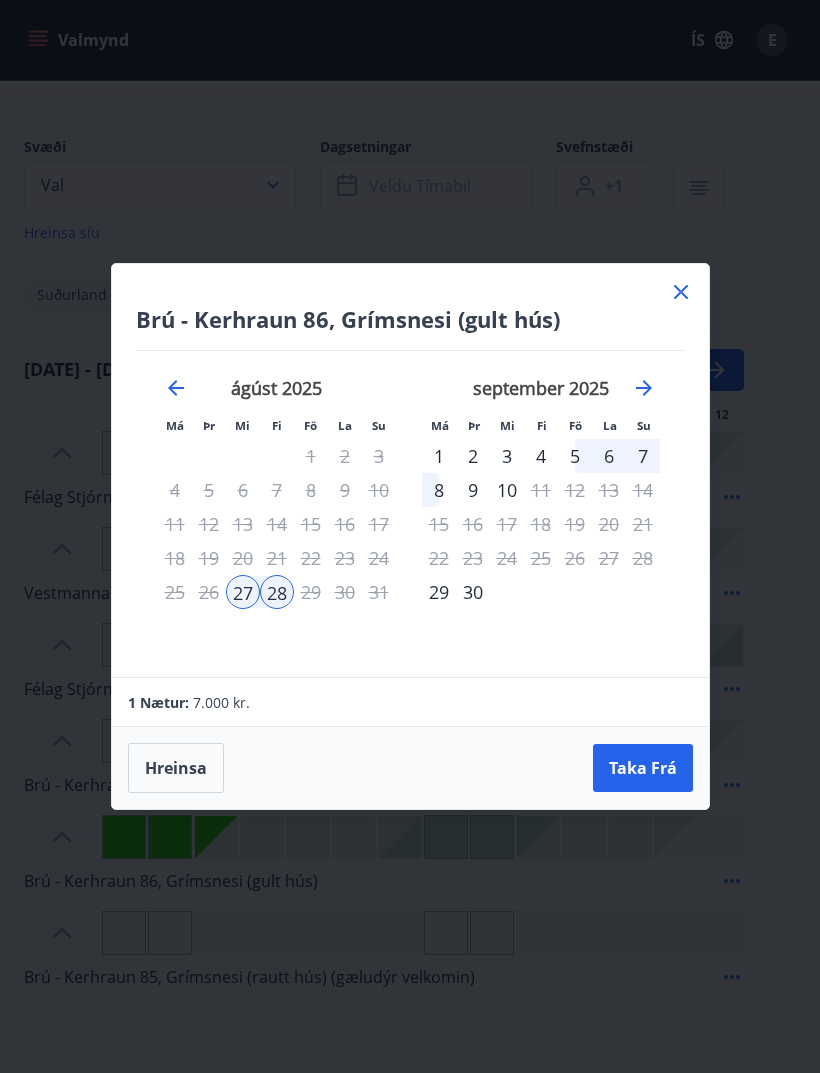click on "Taka Frá" at bounding box center [643, 768] 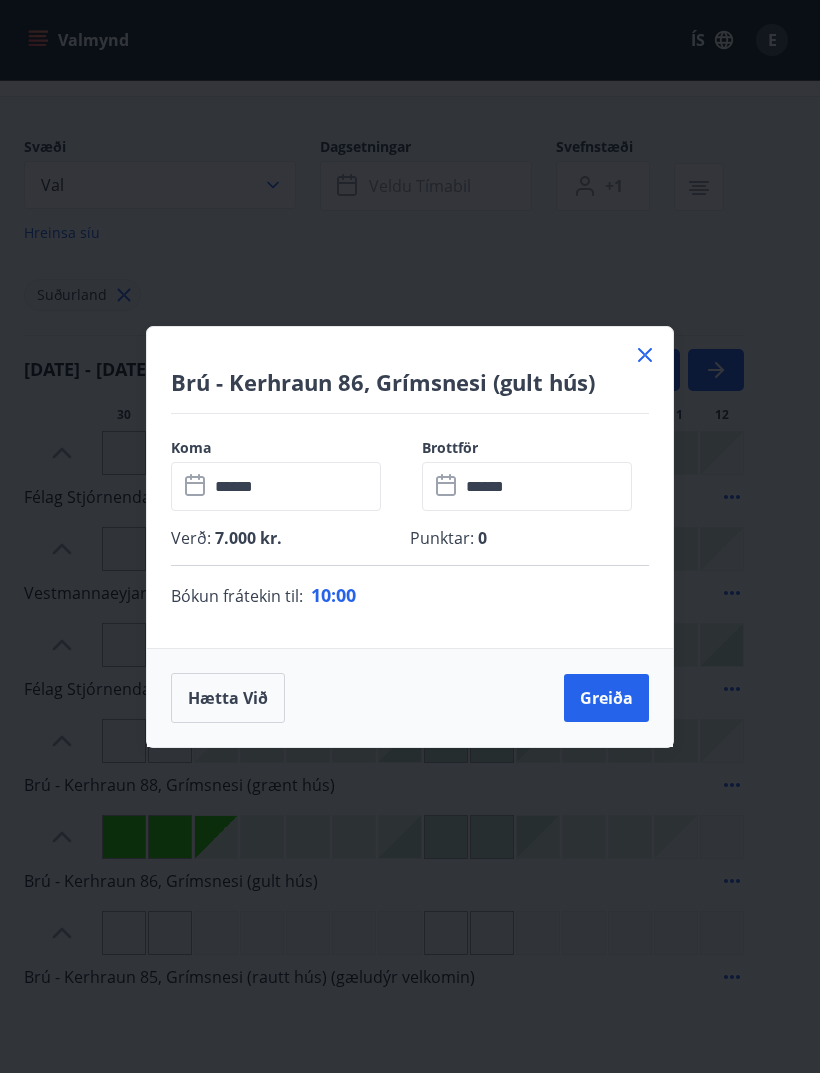click on "Greiða" at bounding box center (606, 698) 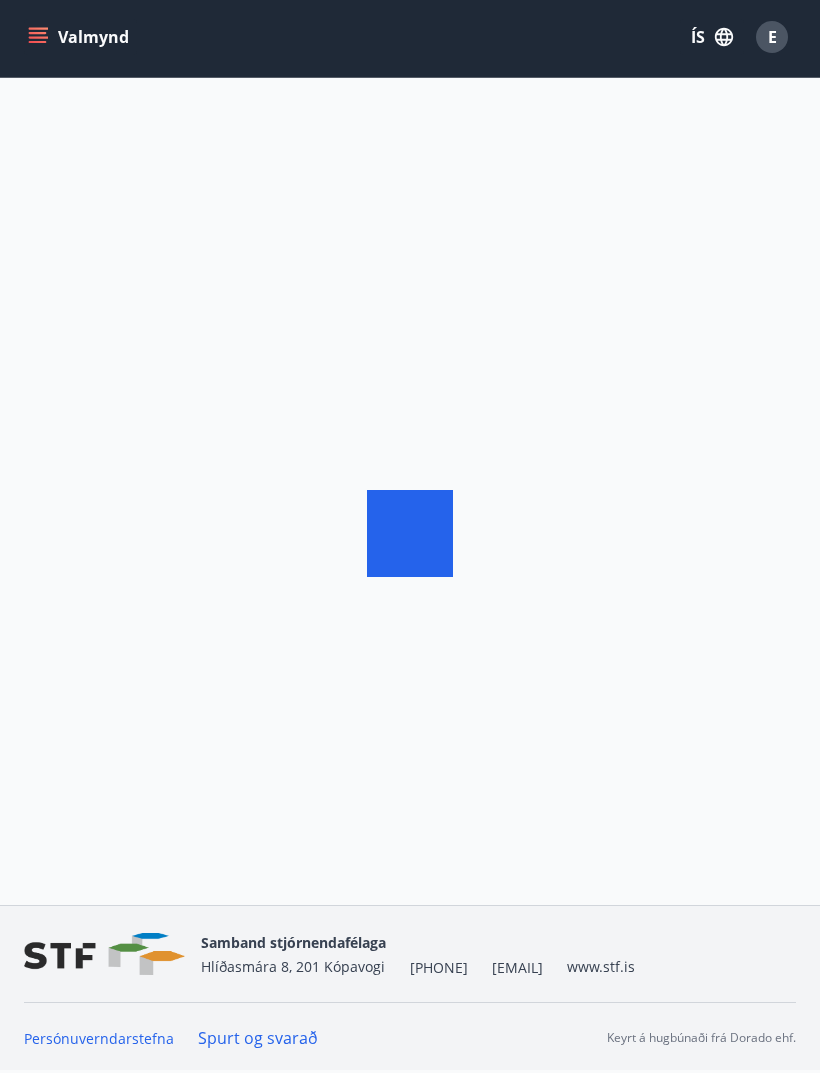 scroll, scrollTop: 3, scrollLeft: 0, axis: vertical 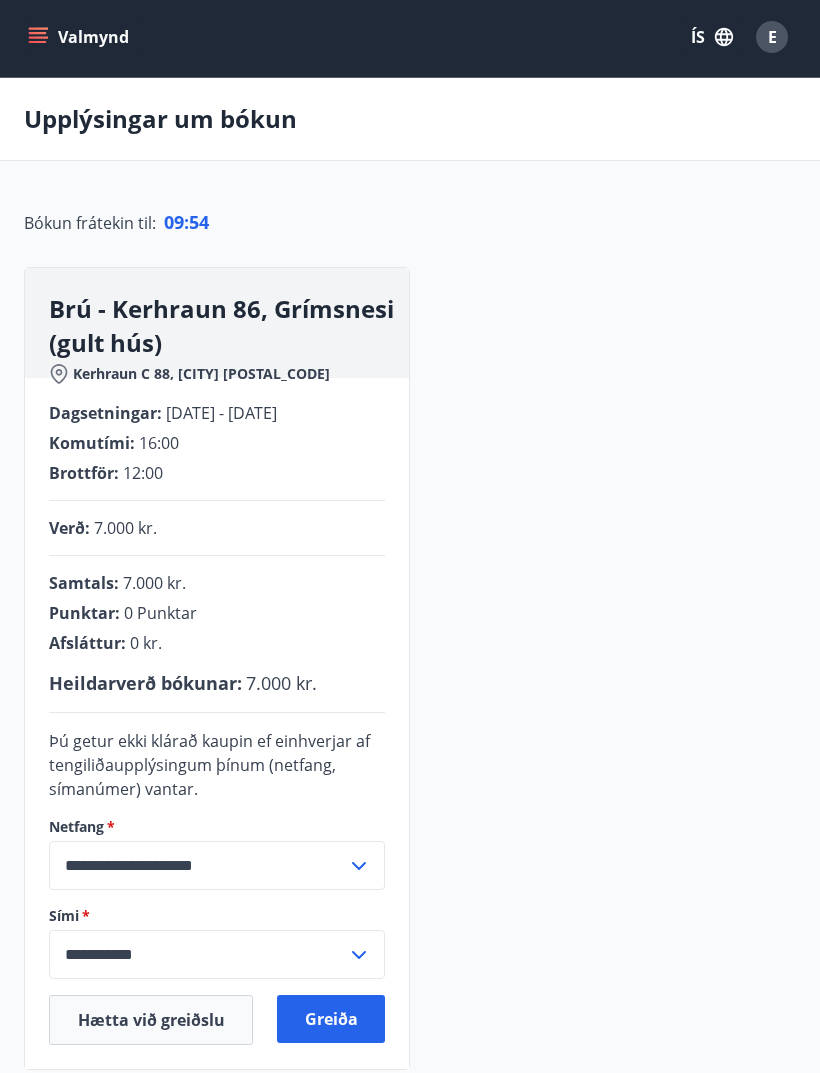 click on "Greiða" at bounding box center (331, 1019) 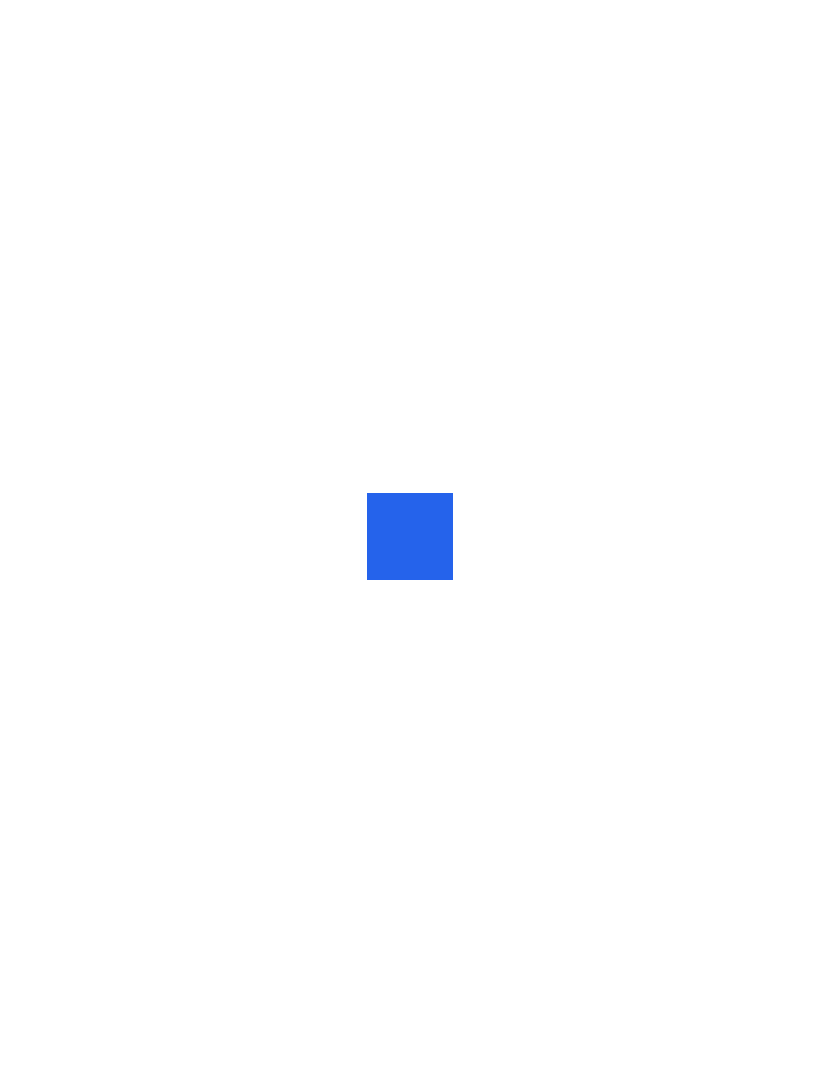 scroll, scrollTop: 0, scrollLeft: 0, axis: both 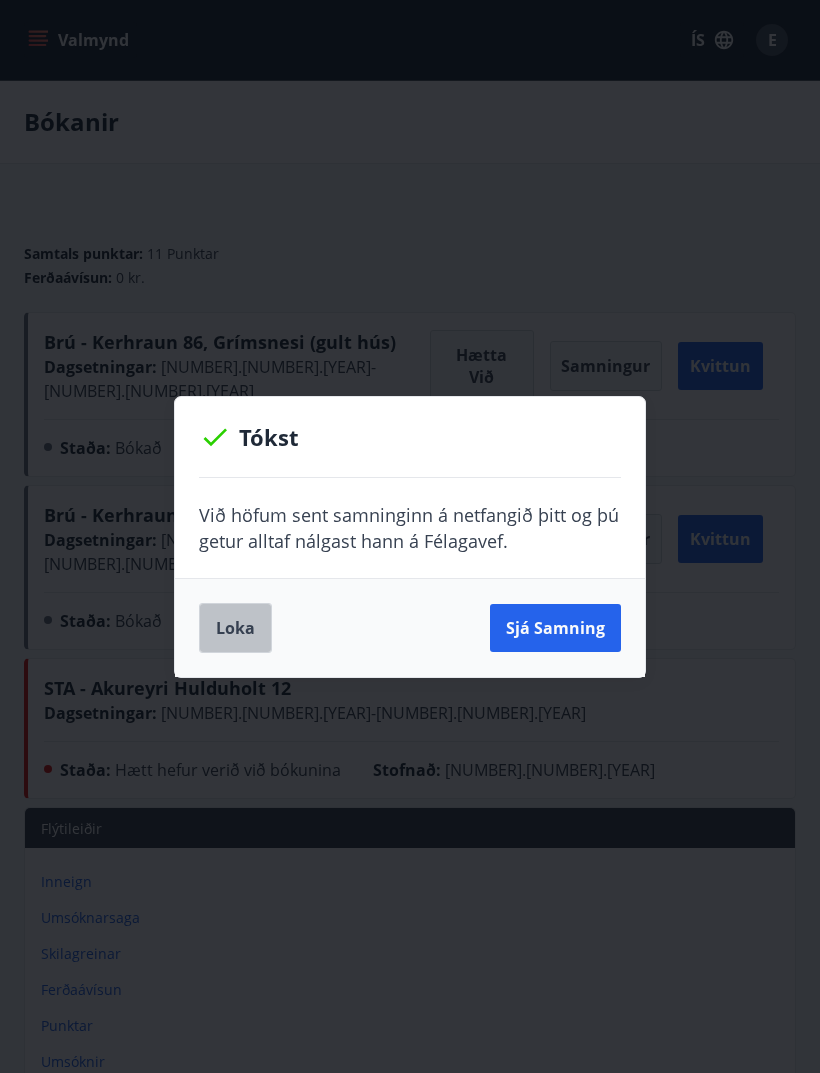 click on "Loka" at bounding box center [235, 628] 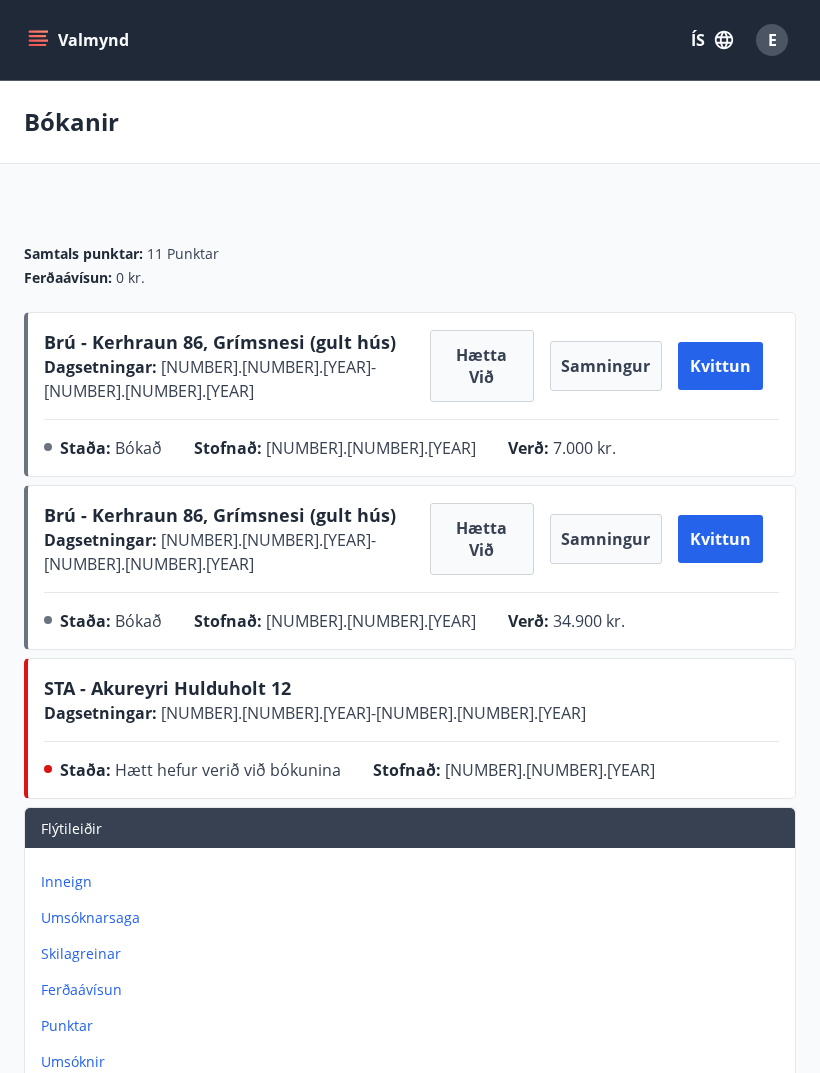 click 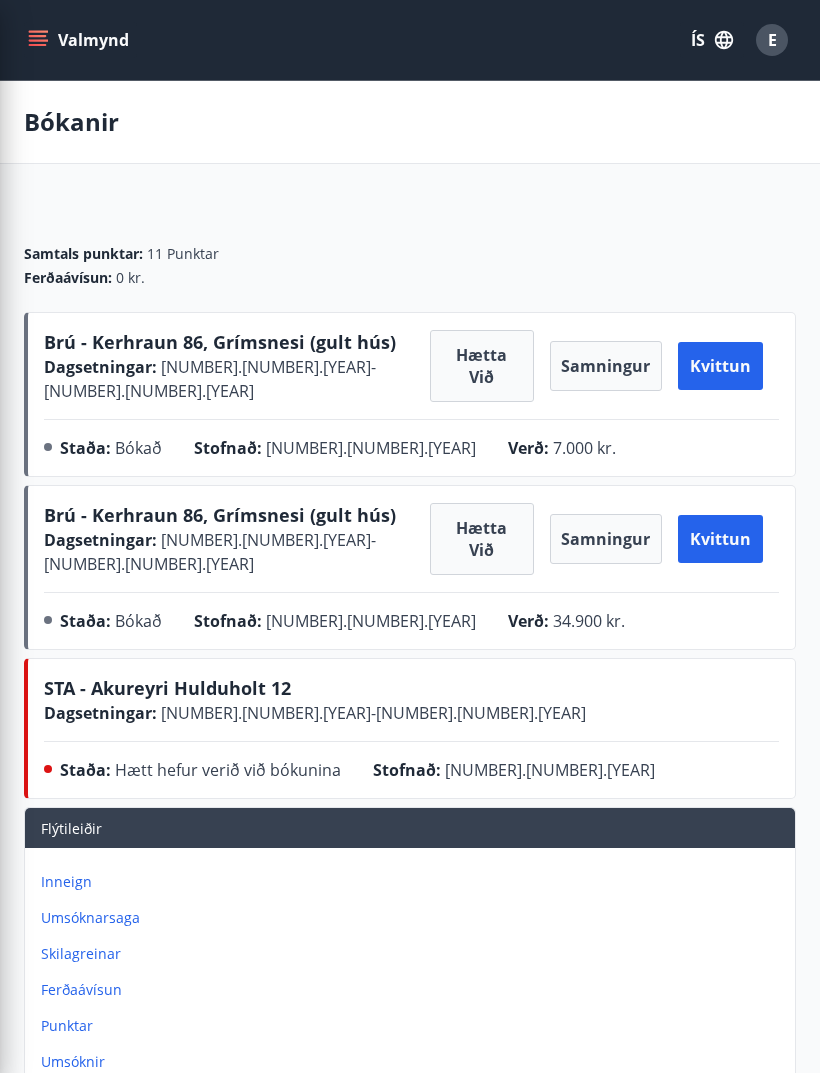 click on "Samtals punktar : 11   Punktar Ferðaávísun : 0 kr." at bounding box center (410, 258) 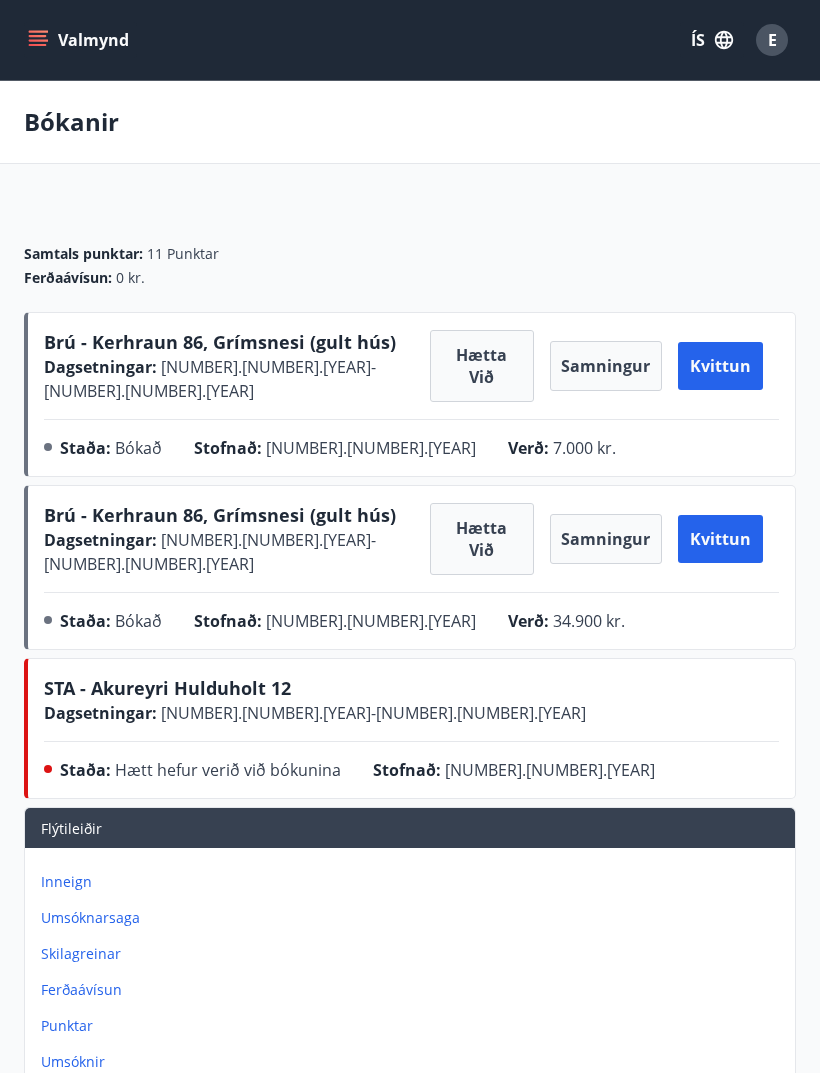 click on "Valmynd" at bounding box center [80, 40] 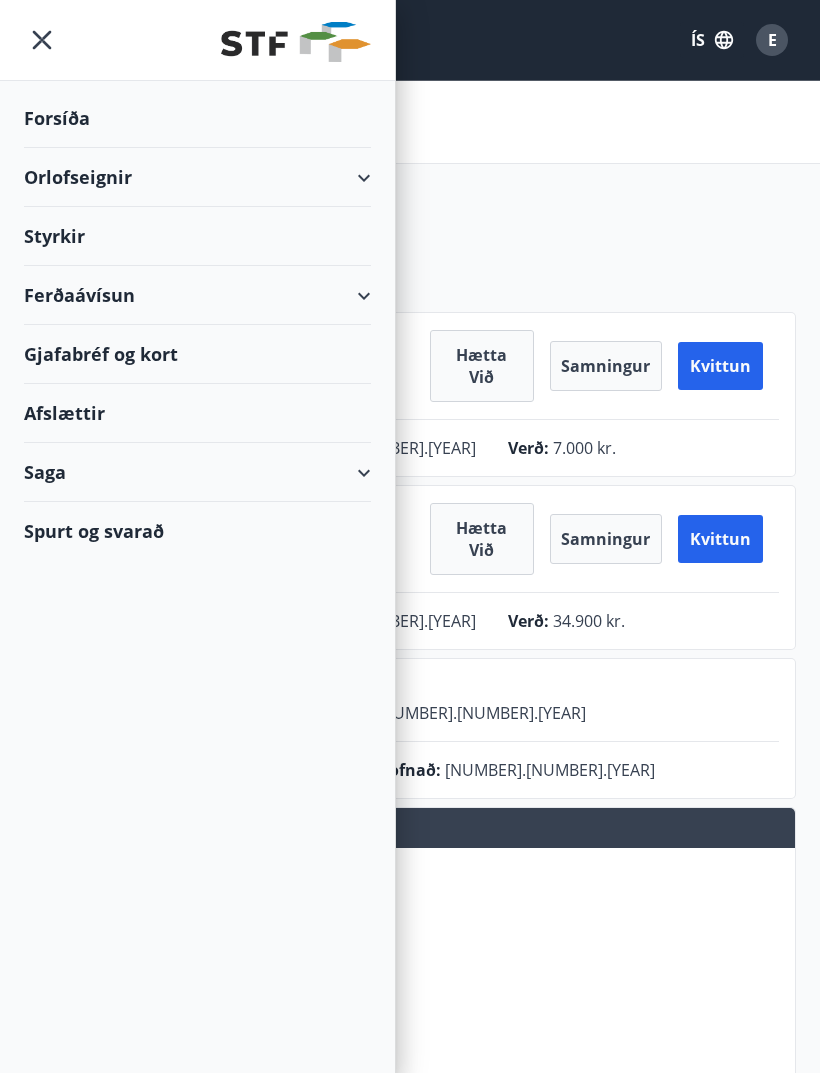 click 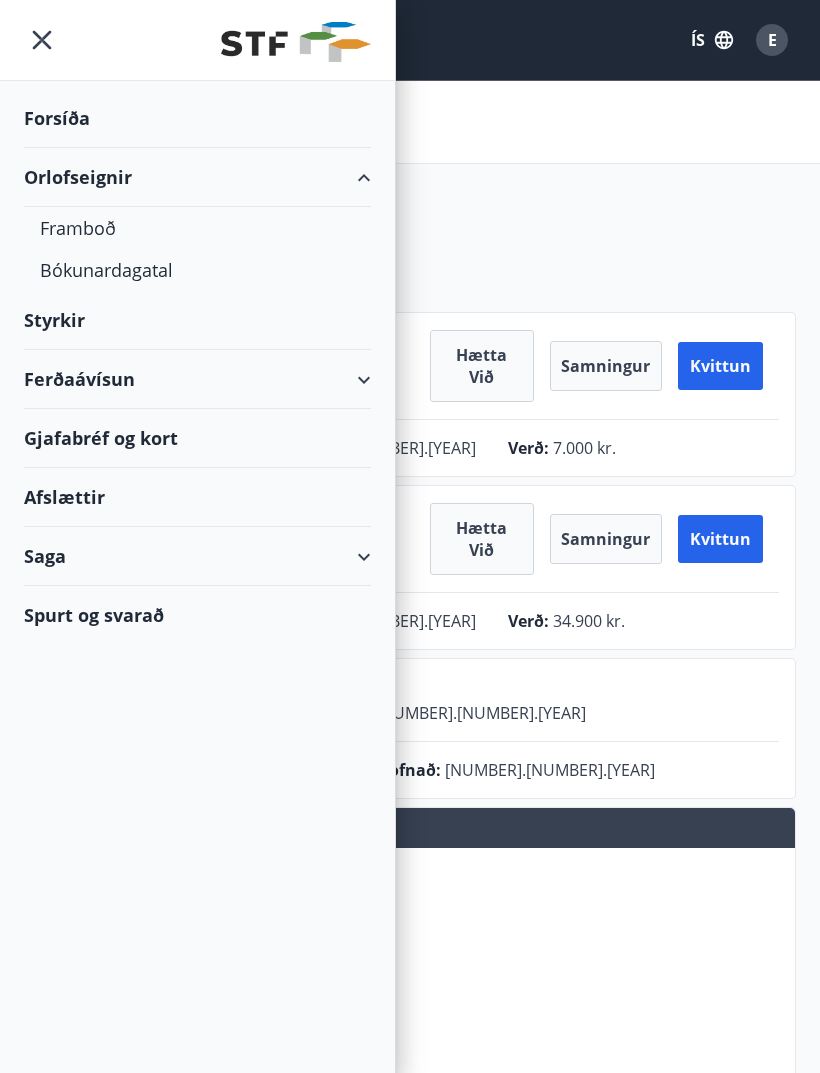 click on "Framboð" at bounding box center [197, 228] 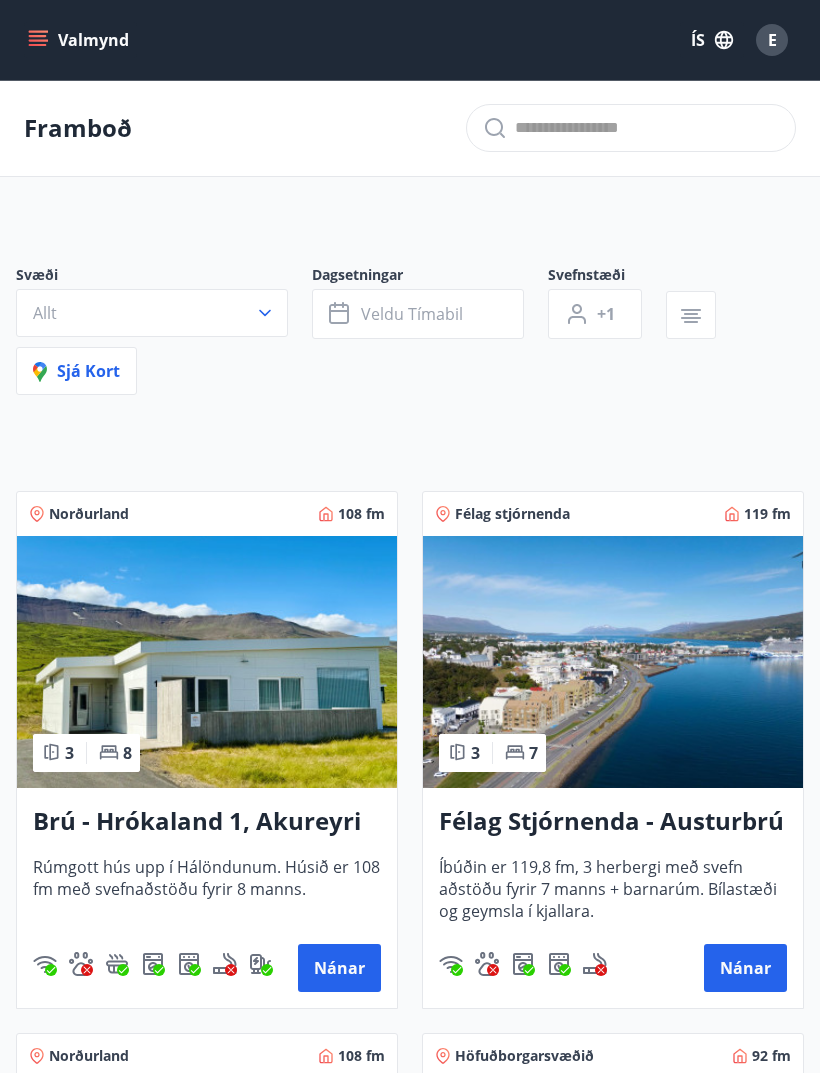 click on "Veldu tímabil" at bounding box center [412, 314] 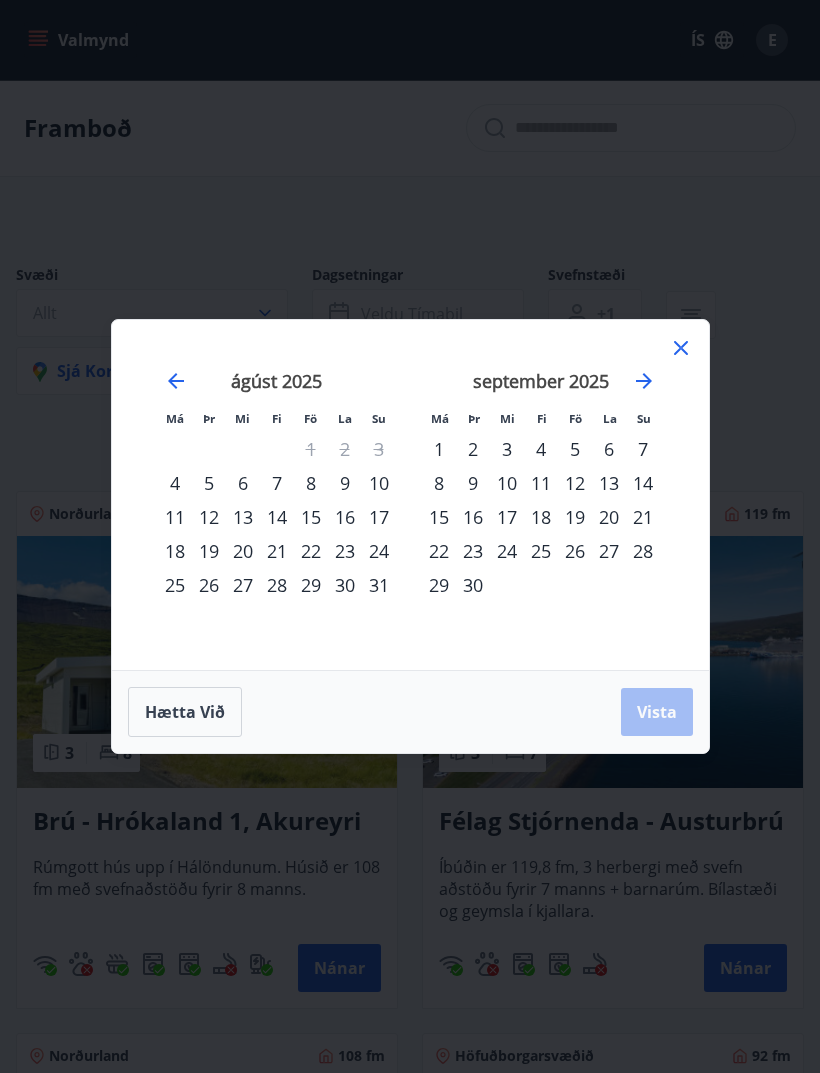 click on "5" at bounding box center [209, 483] 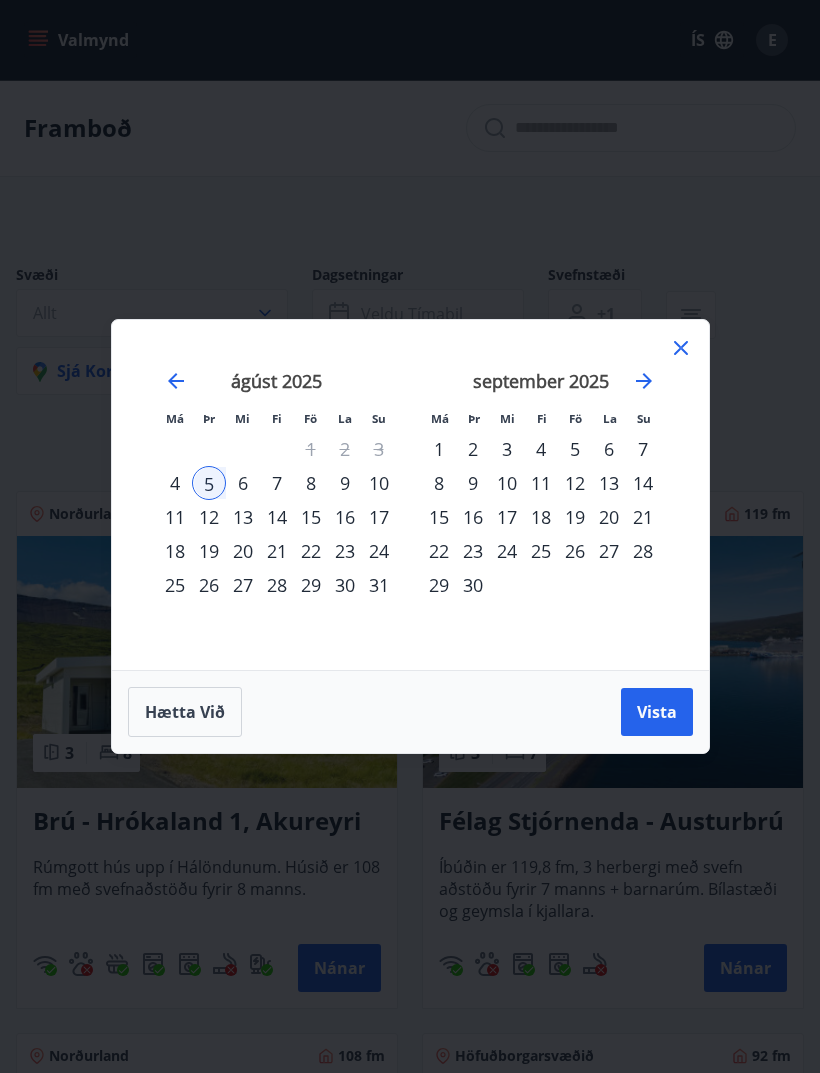 click on "10" at bounding box center (379, 483) 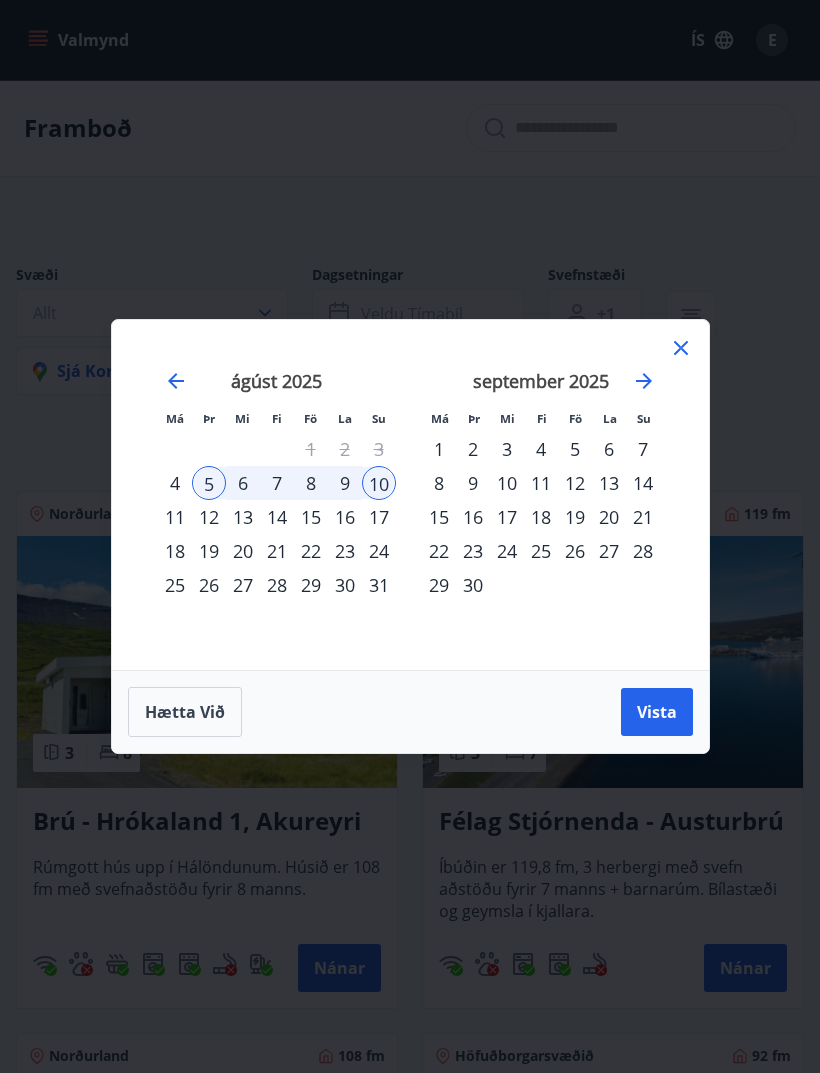 click on "Vista" at bounding box center (657, 712) 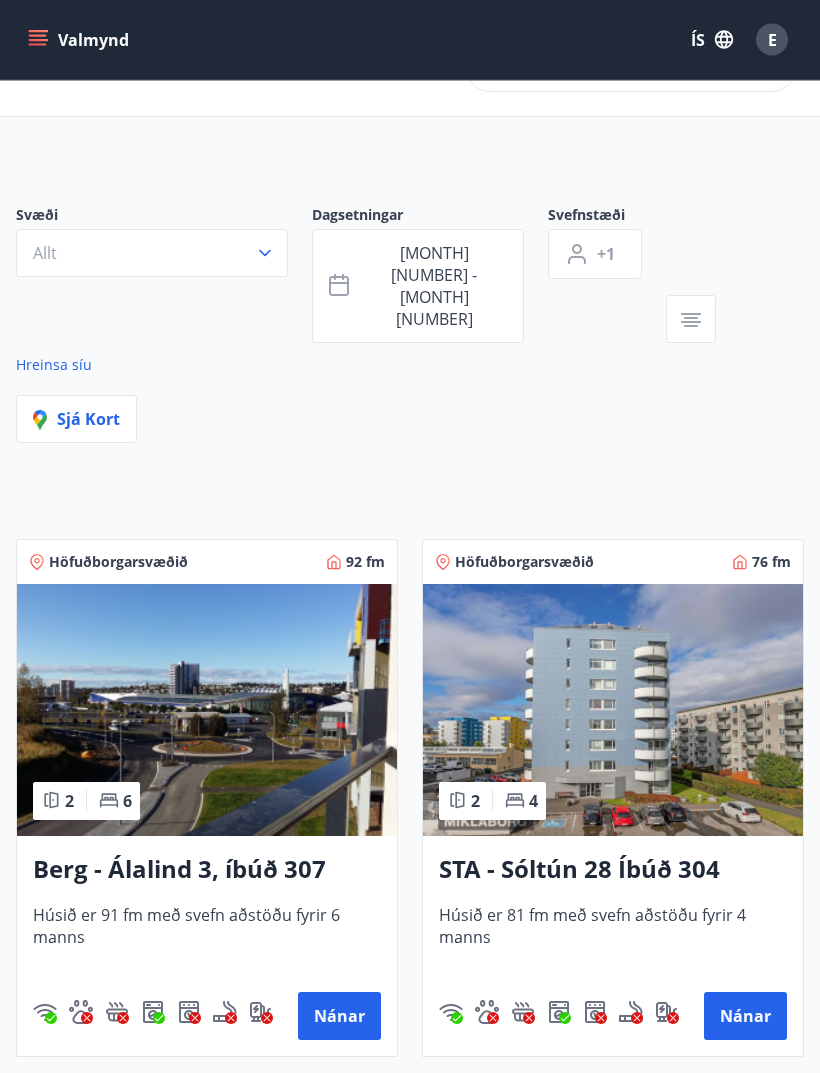 scroll, scrollTop: 0, scrollLeft: 0, axis: both 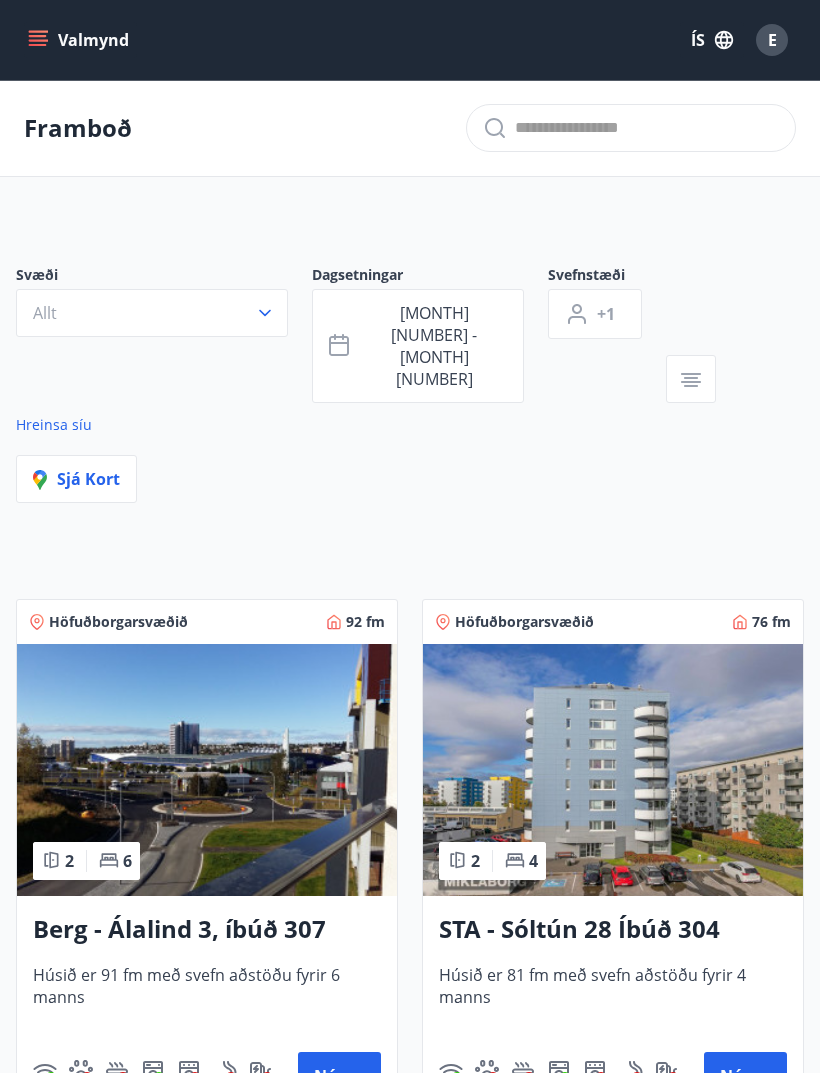 click on "ágú 05 - ágú 10" at bounding box center [418, 346] 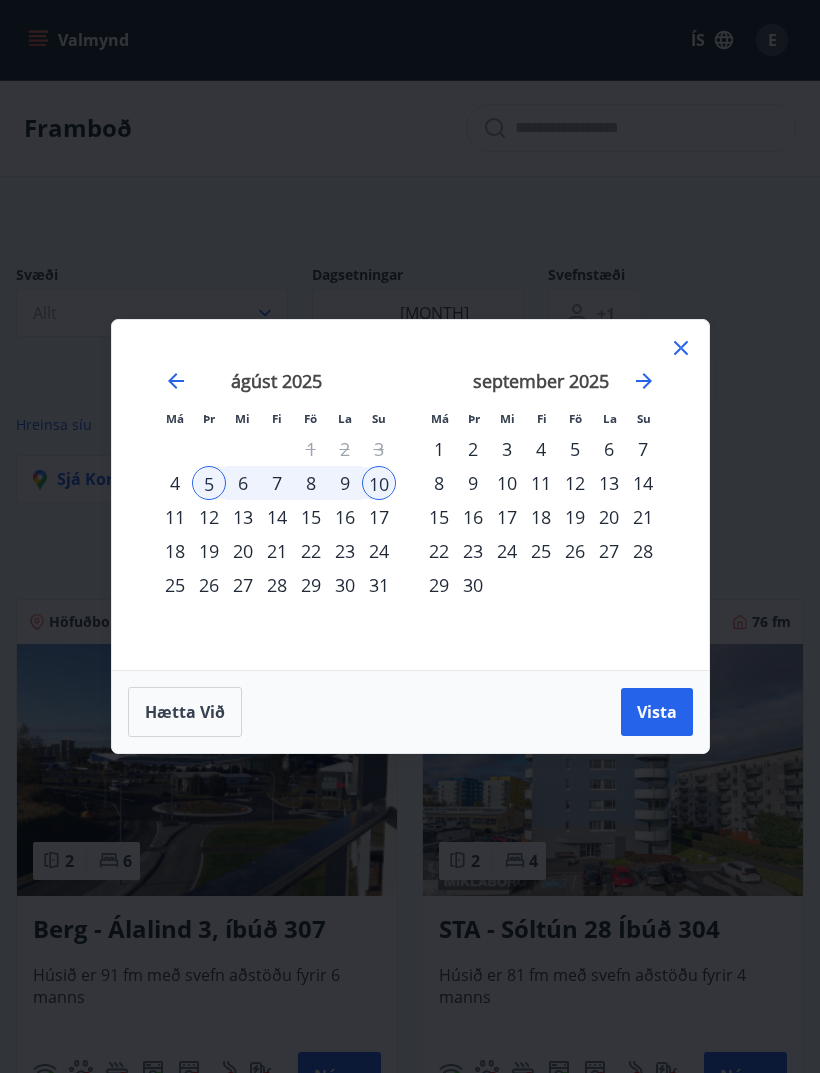 click on "17" at bounding box center (507, 517) 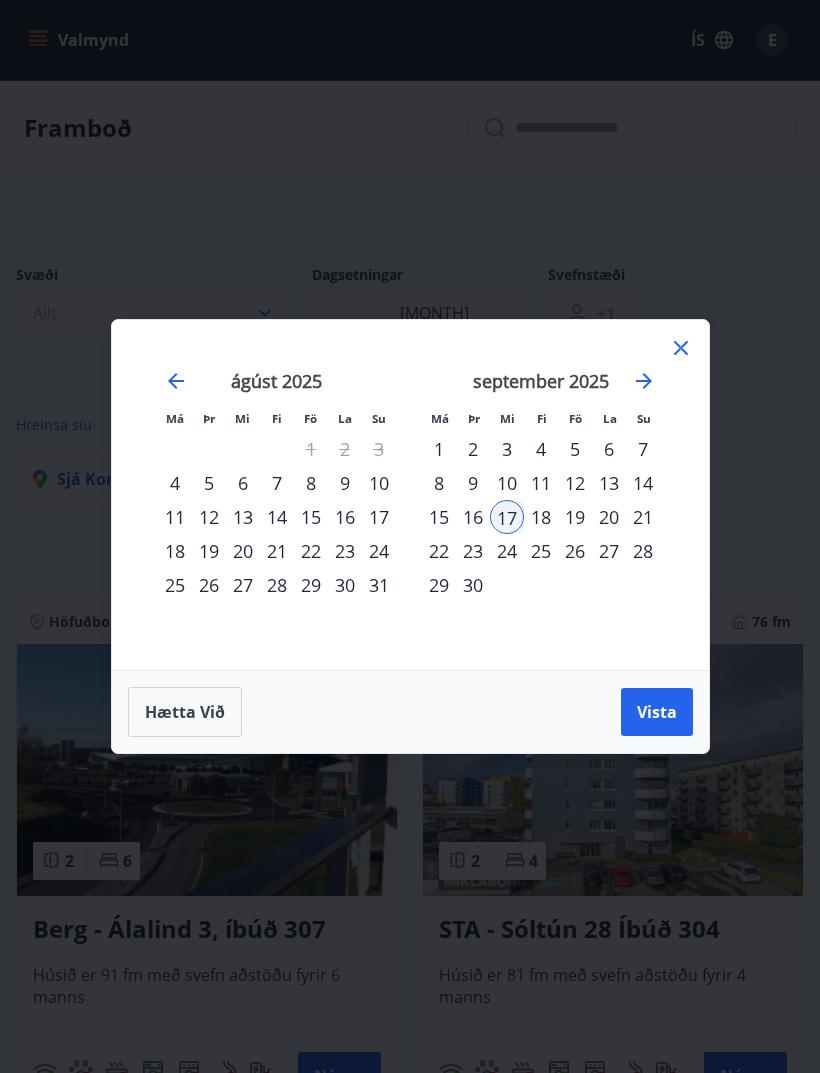 click on "21" at bounding box center [643, 517] 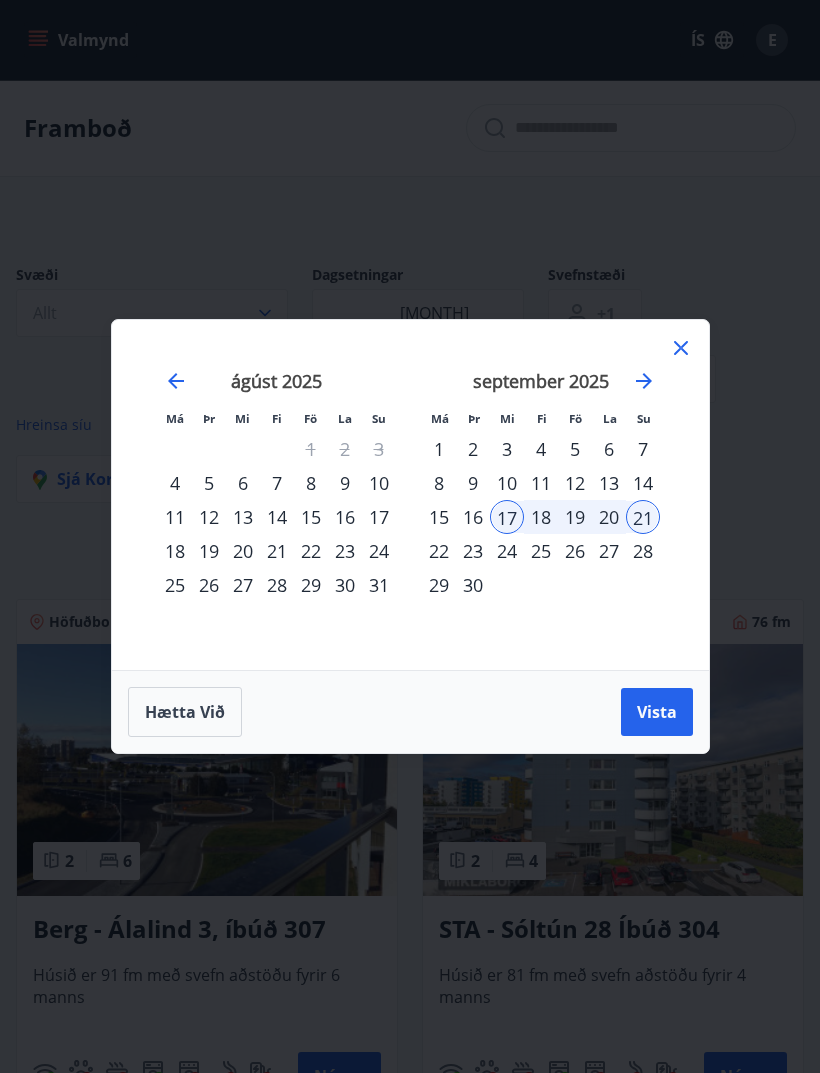 click on "Vista" at bounding box center [657, 712] 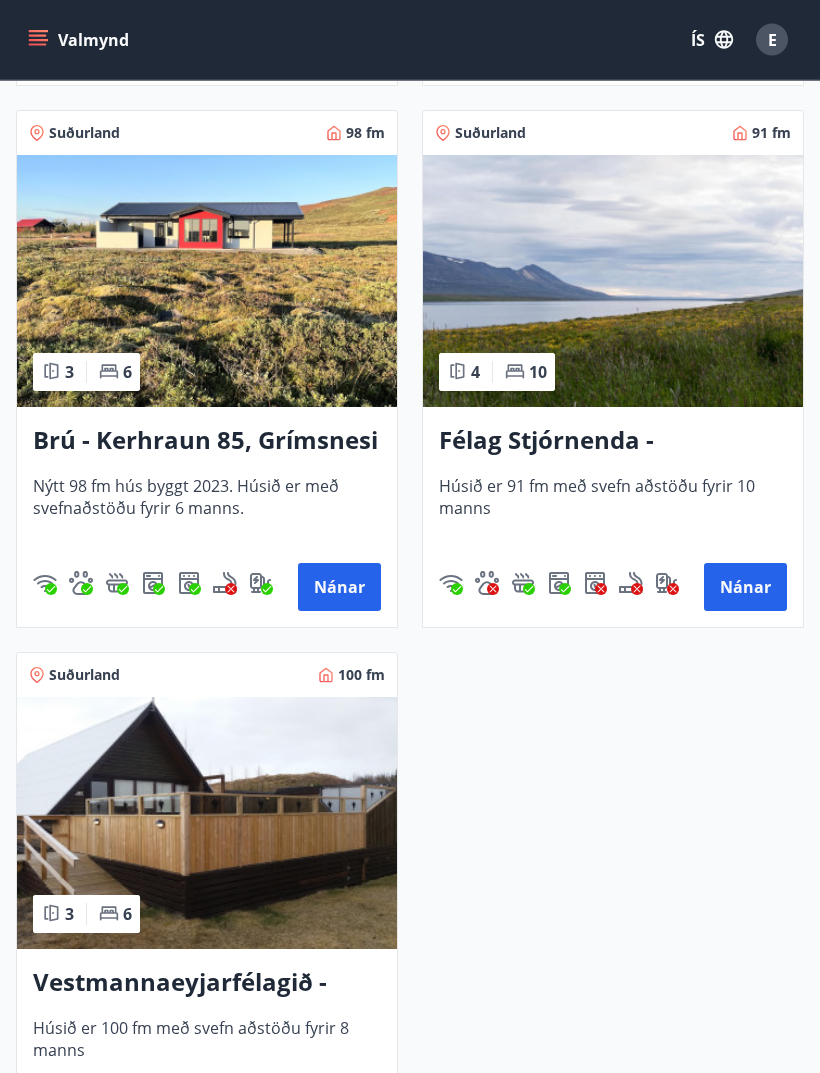 scroll, scrollTop: 5910, scrollLeft: 0, axis: vertical 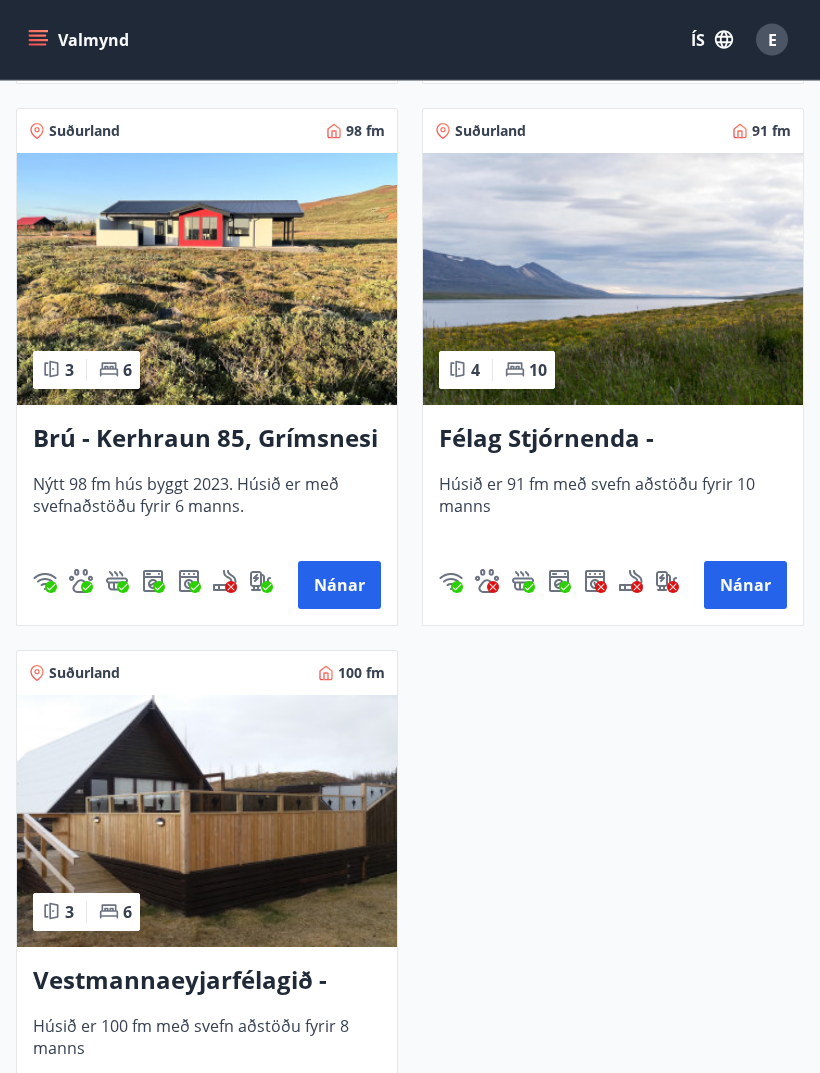 click on "Vestmannaeyjarfélagið - Flúðir" at bounding box center (207, 982) 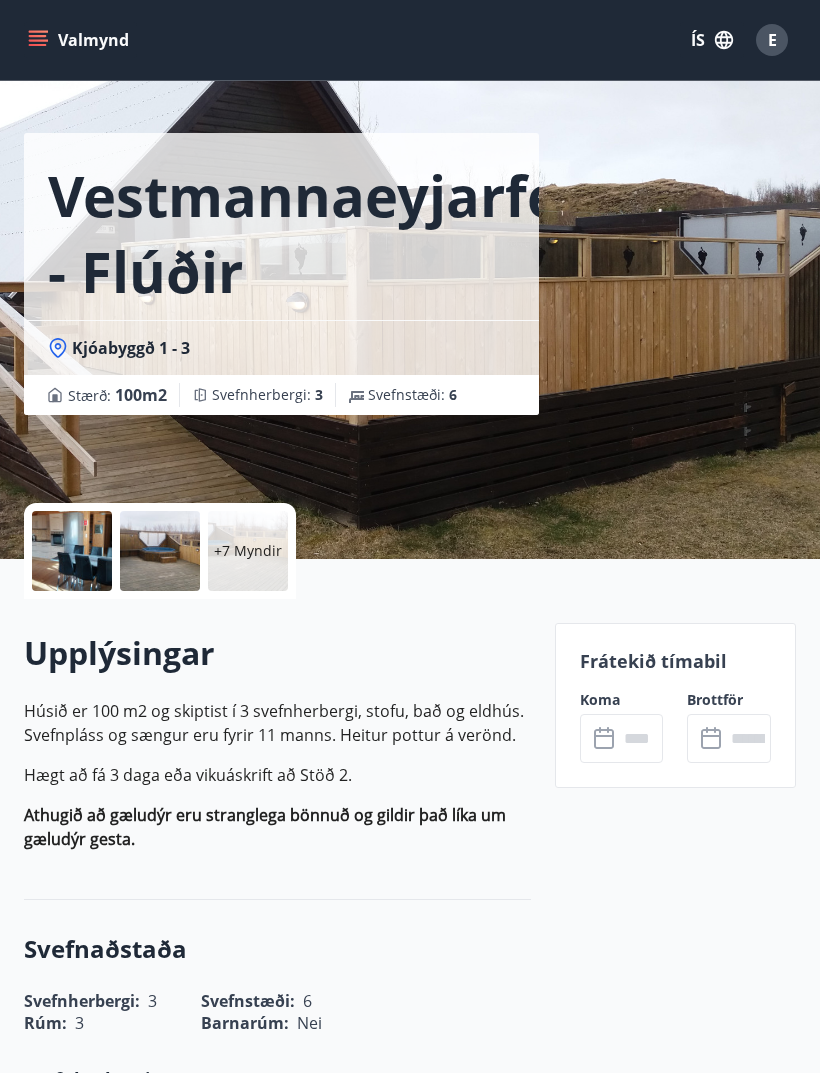 scroll, scrollTop: 0, scrollLeft: 0, axis: both 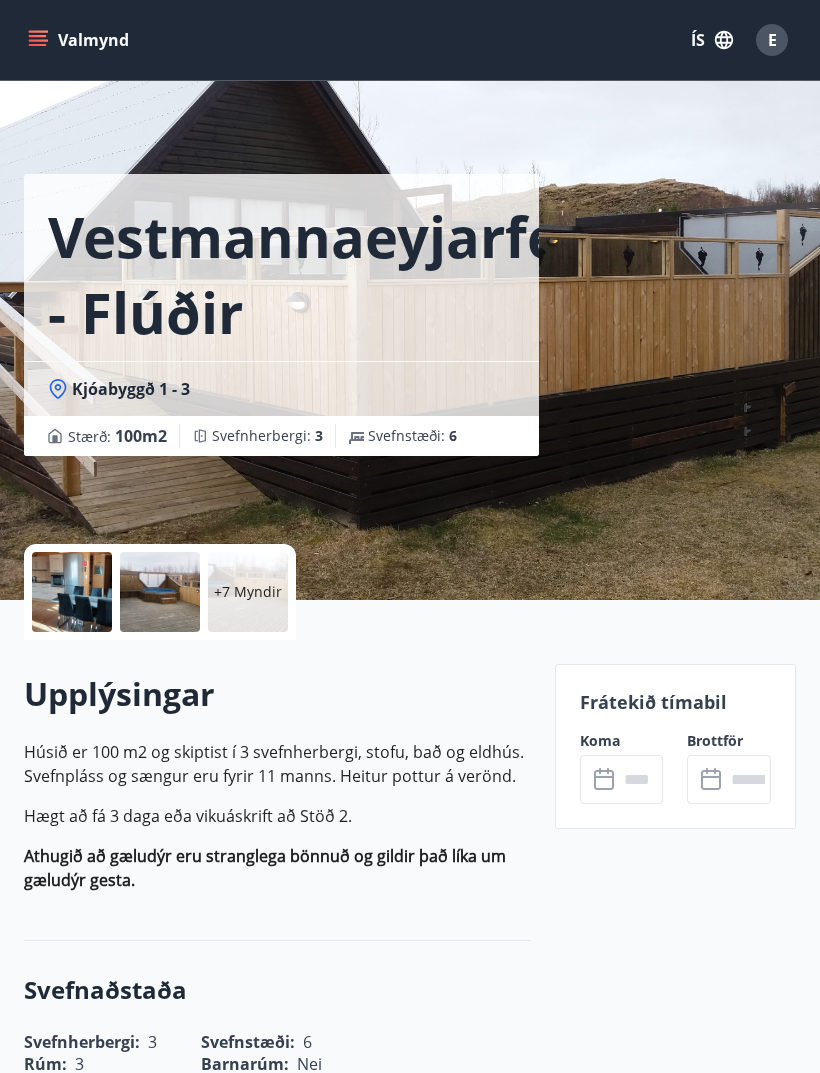 click at bounding box center [641, 779] 